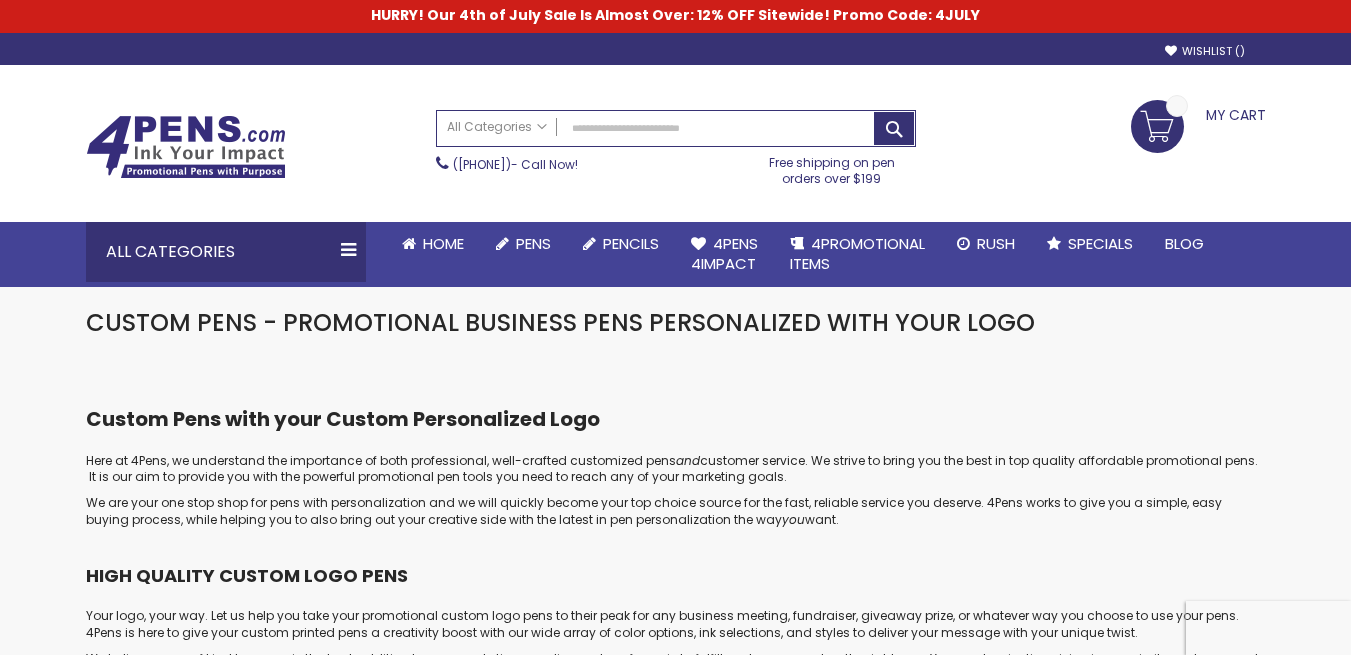 scroll, scrollTop: 0, scrollLeft: 0, axis: both 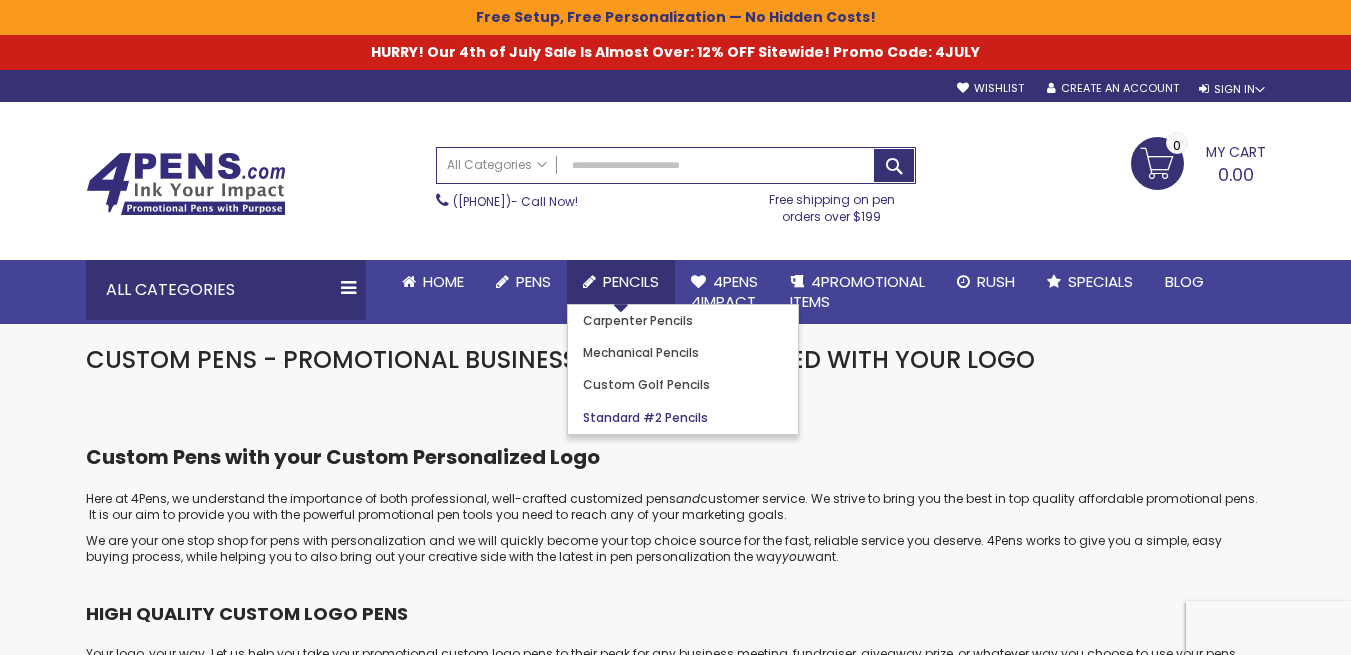click on "Standard #2 Pencils" at bounding box center (645, 417) 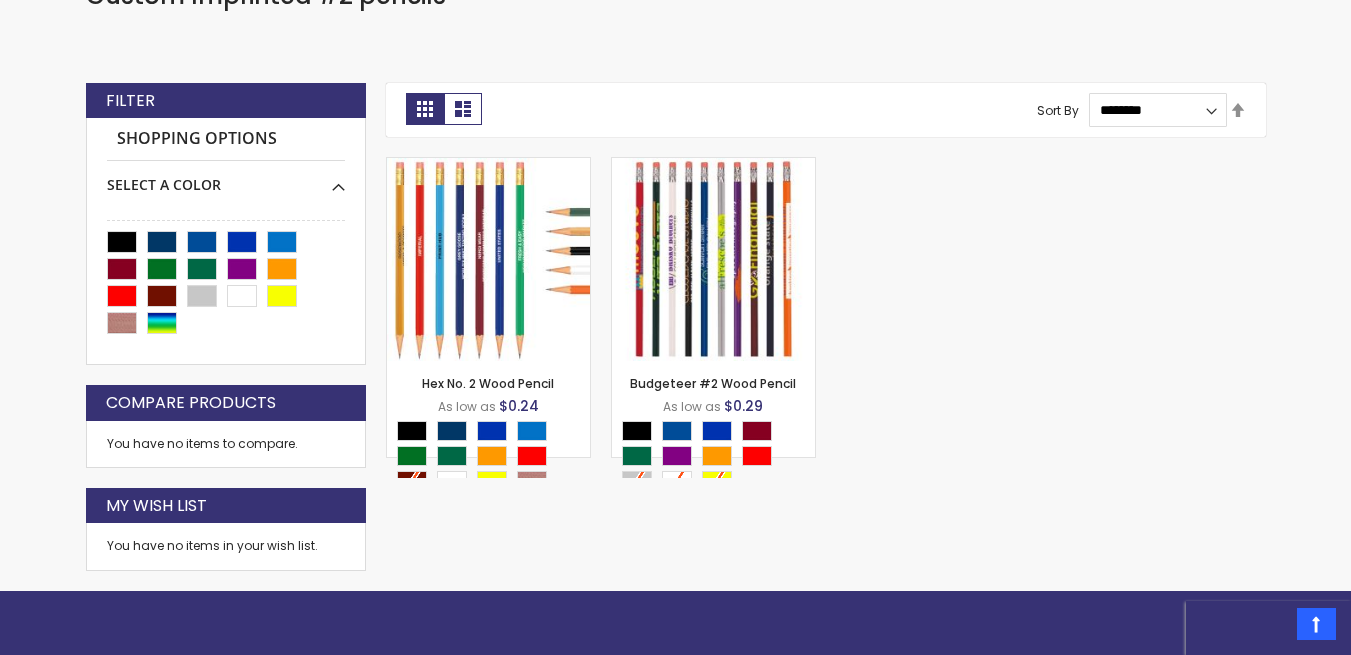 scroll, scrollTop: 470, scrollLeft: 0, axis: vertical 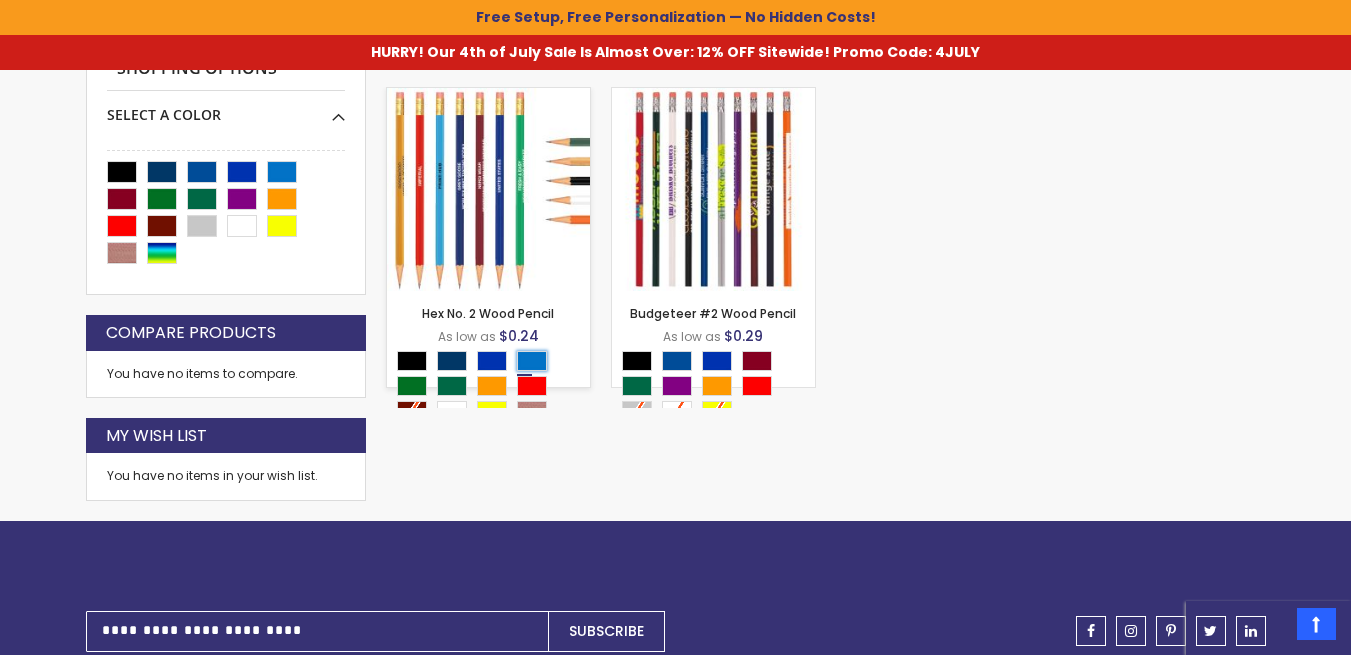 click at bounding box center (532, 361) 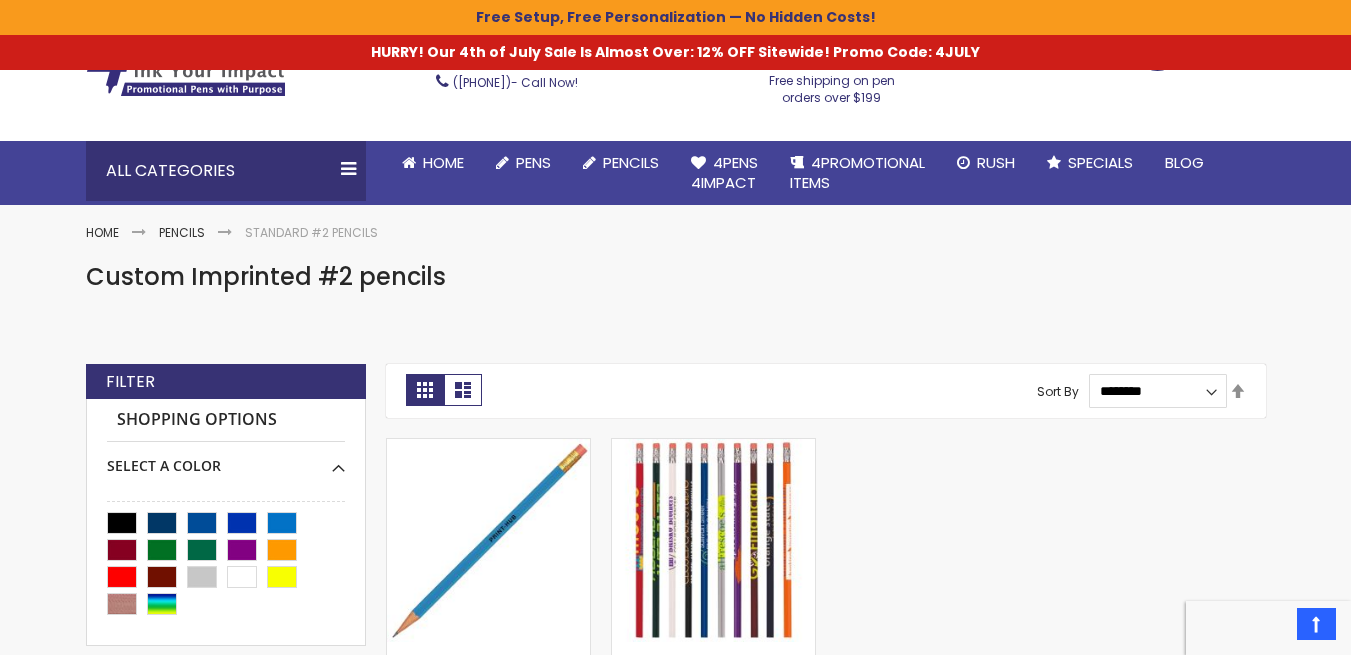 scroll, scrollTop: 113, scrollLeft: 0, axis: vertical 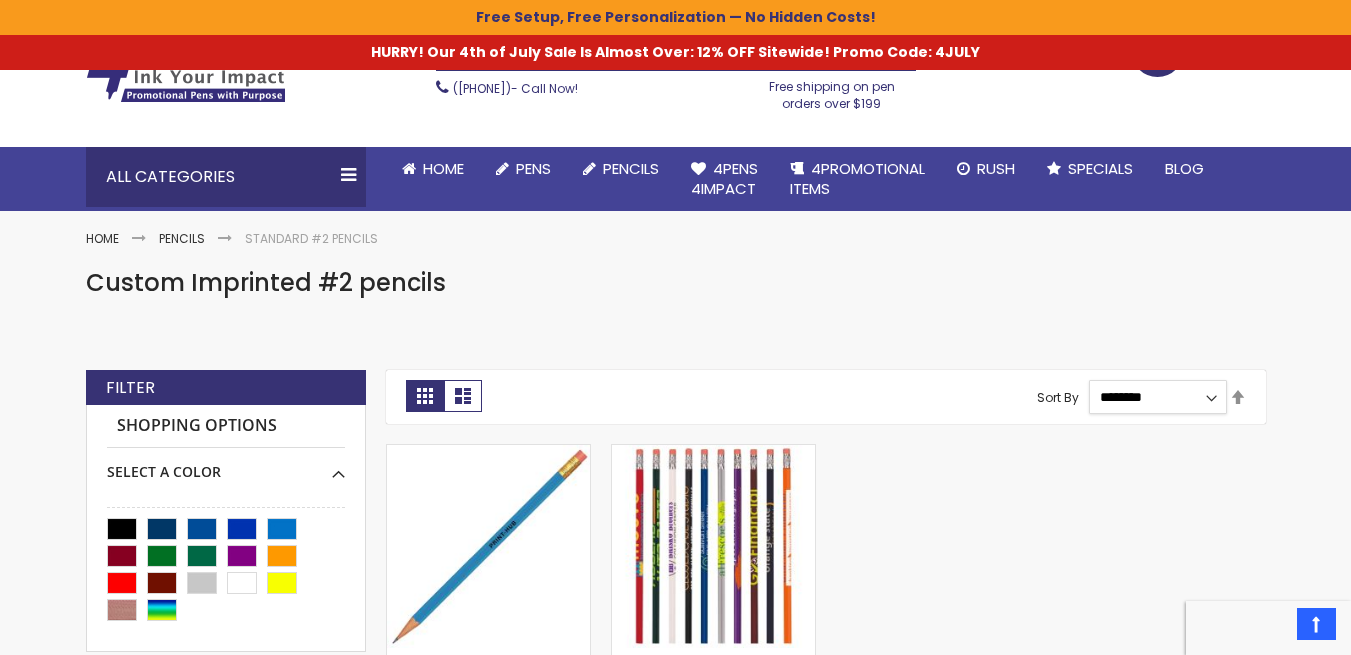 click on "**********" at bounding box center (1158, 397) 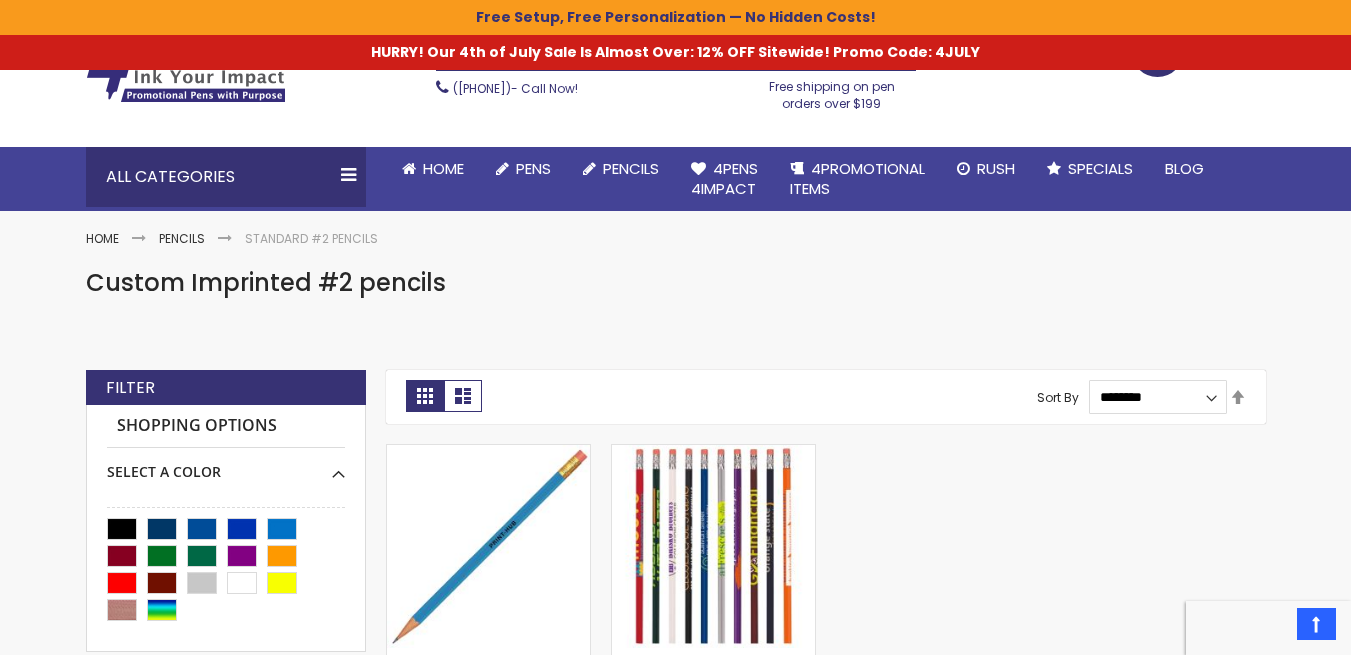 click on "Custom Imprinted #2 pencils" at bounding box center (676, 308) 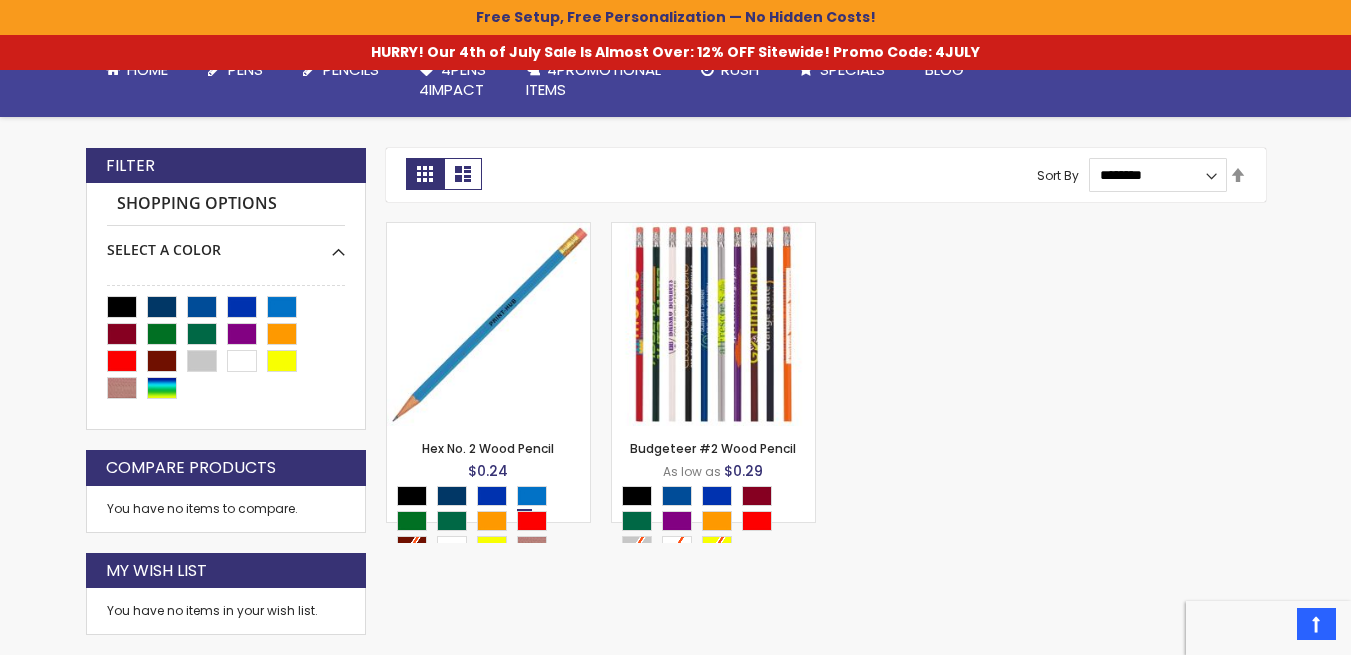 scroll, scrollTop: 413, scrollLeft: 0, axis: vertical 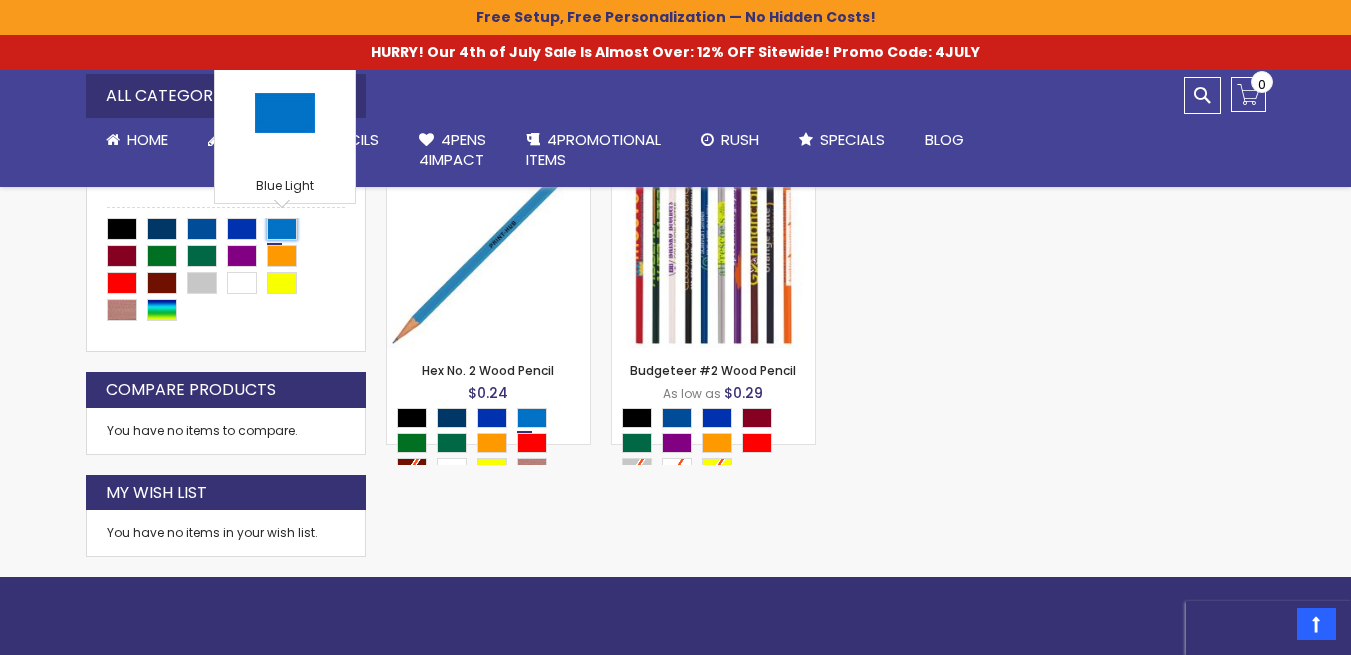 click at bounding box center [282, 229] 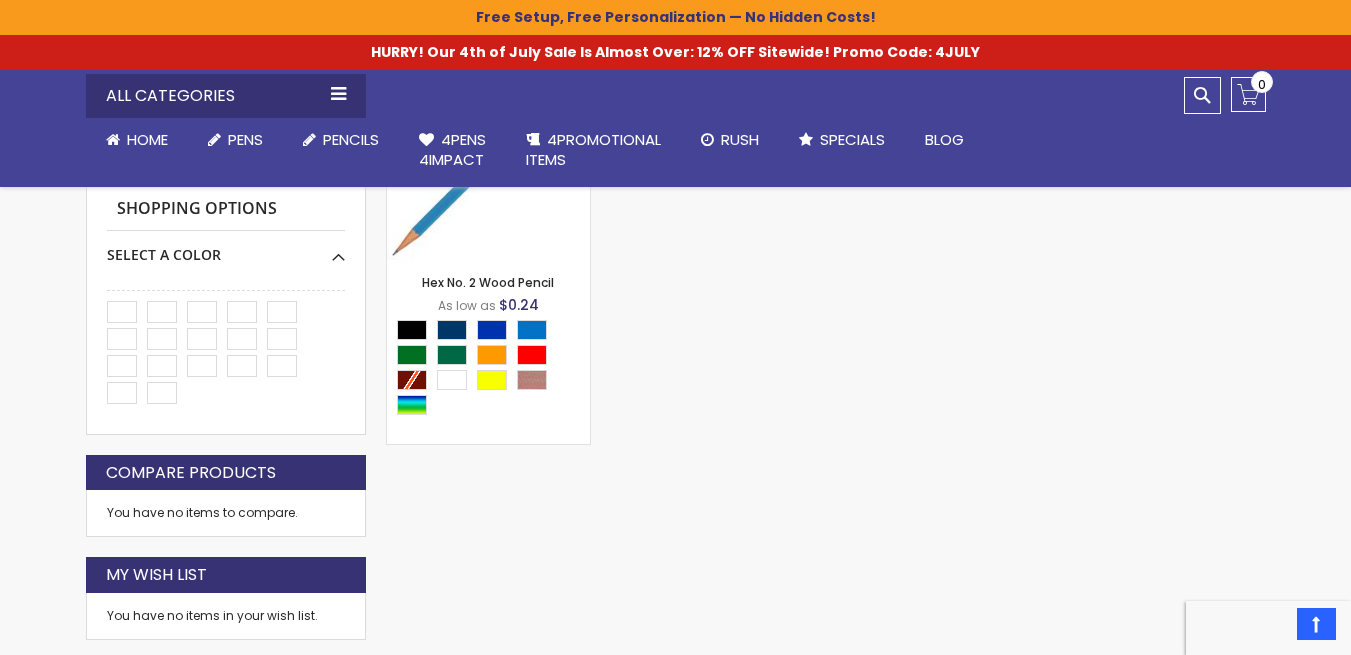 scroll, scrollTop: 513, scrollLeft: 0, axis: vertical 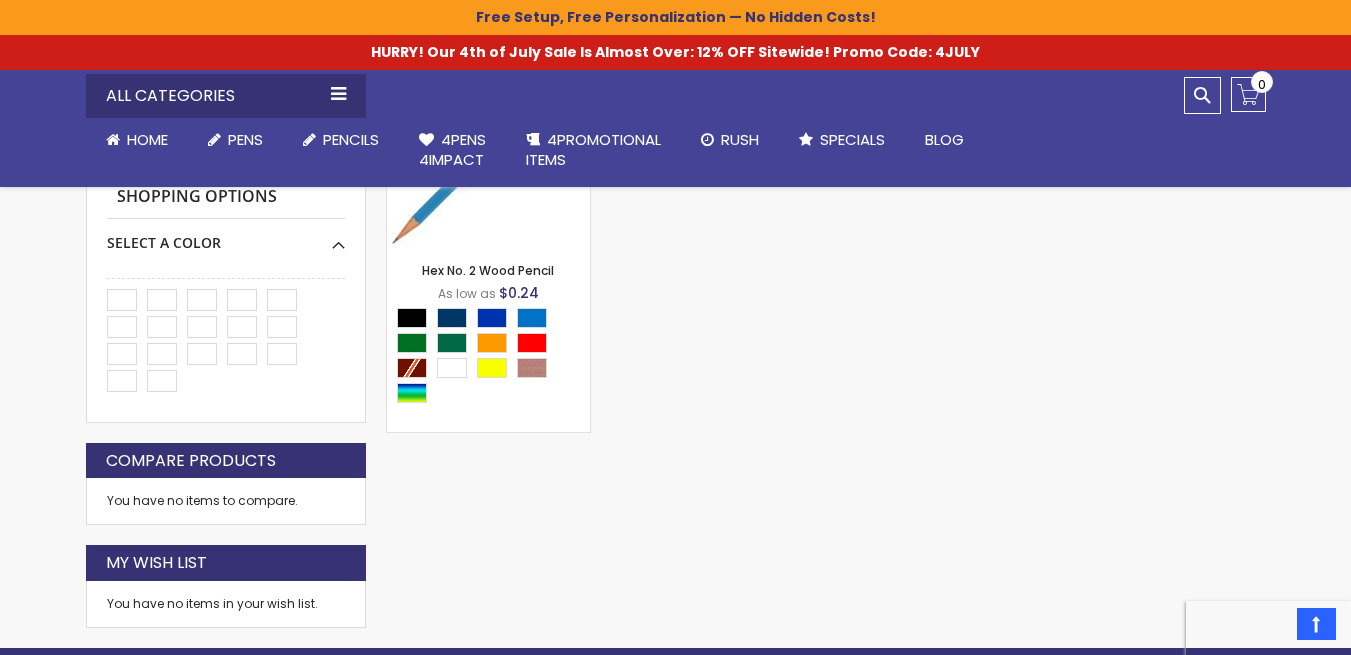 click on "My Wish List" at bounding box center (226, 563) 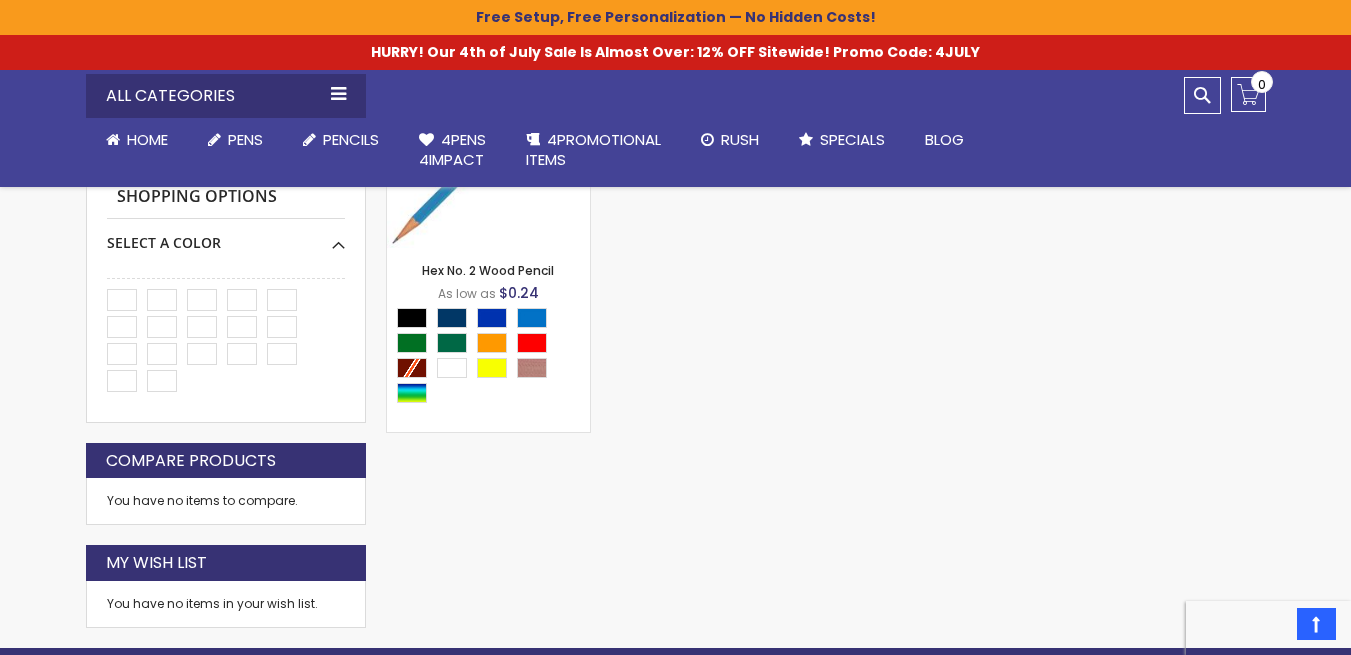 click on "My Wish List" at bounding box center (226, 563) 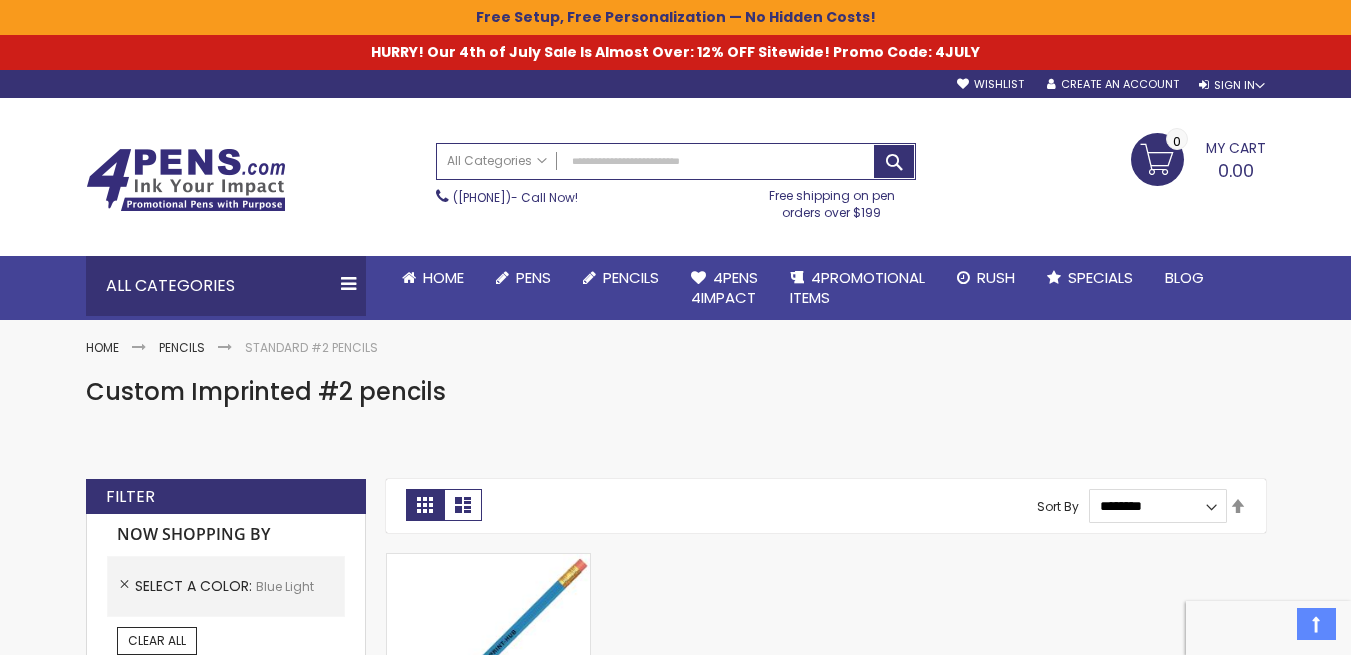 scroll, scrollTop: 0, scrollLeft: 0, axis: both 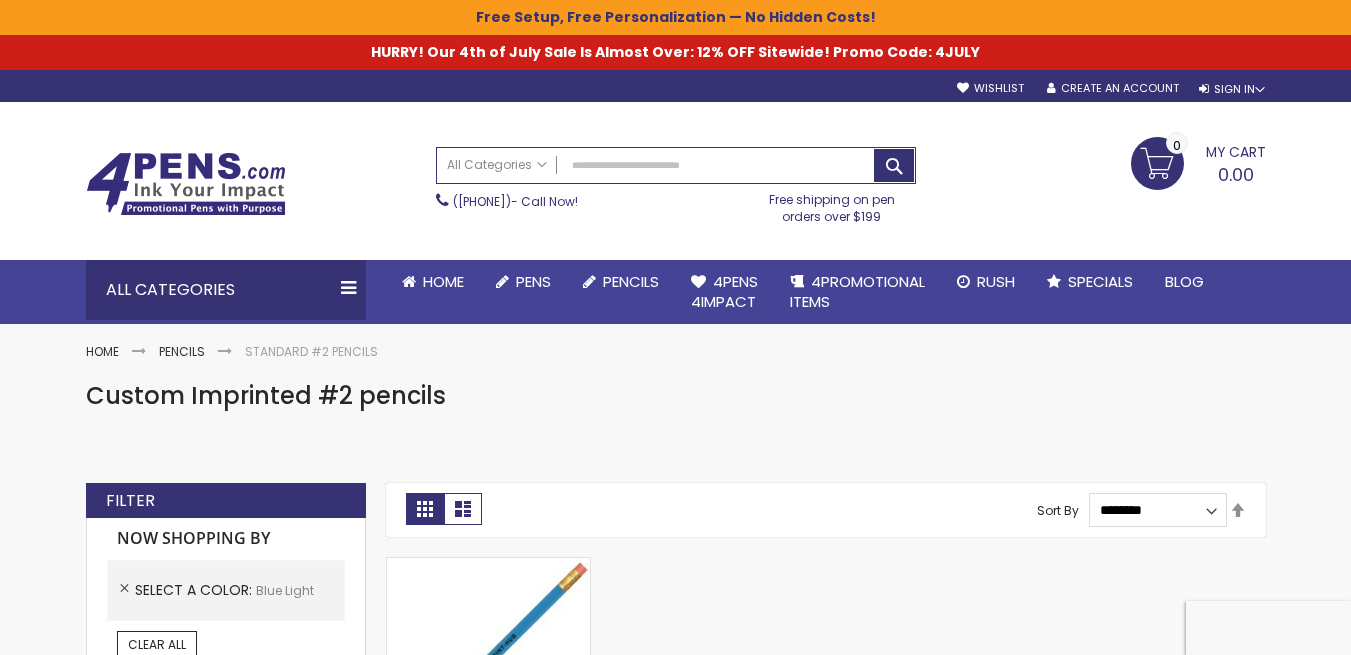 click on "My Cart
0.00
0" at bounding box center [1198, 162] 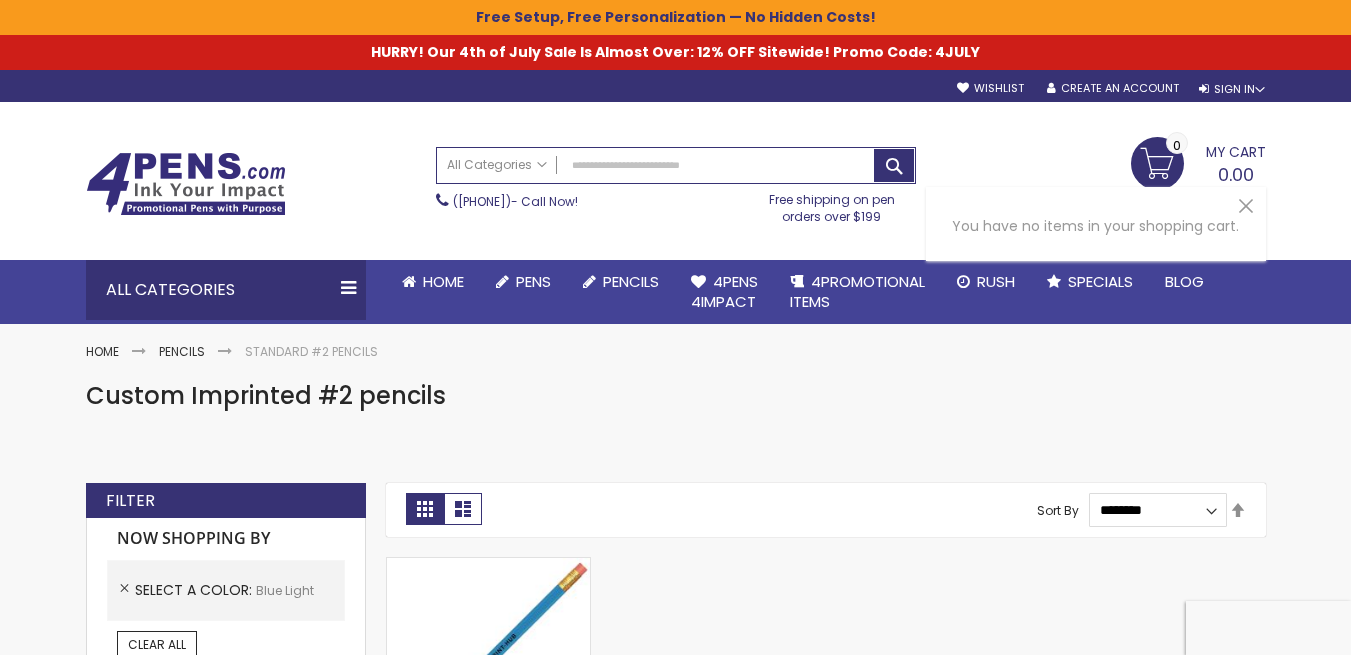 click on "Custom Imprinted #2 pencils" at bounding box center (676, 396) 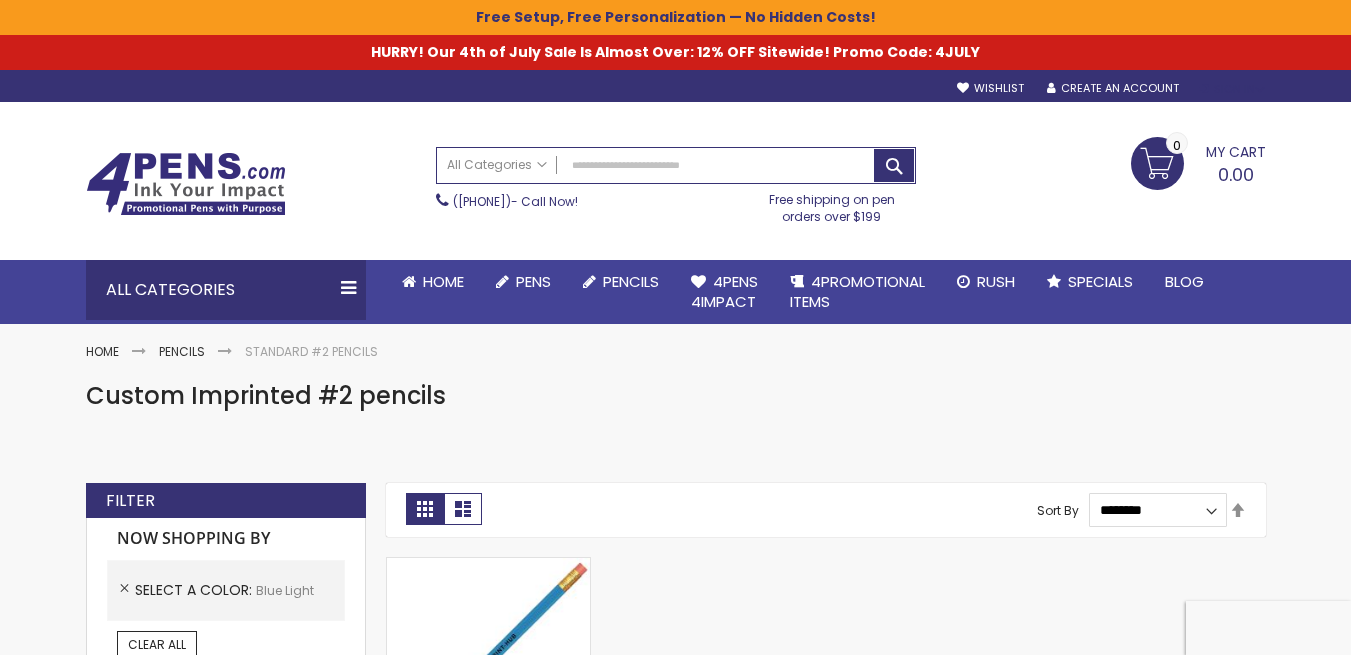 click on "Sign In" at bounding box center (1232, 89) 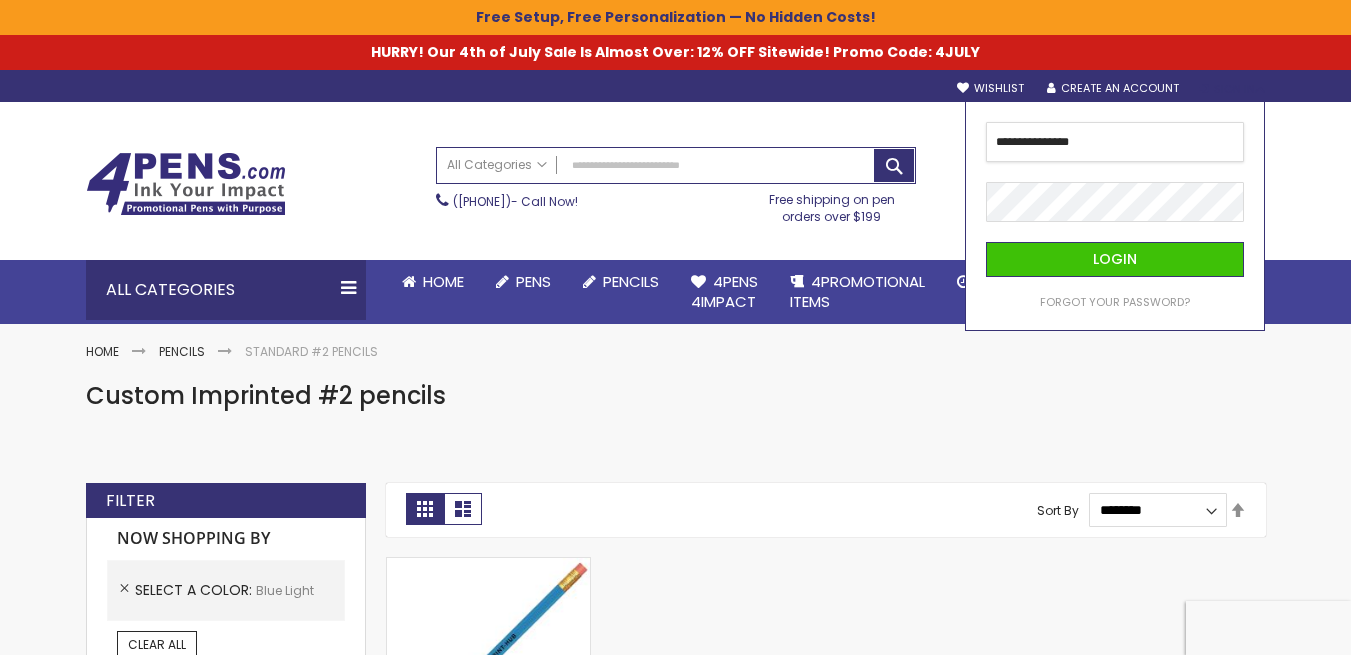 type on "**********" 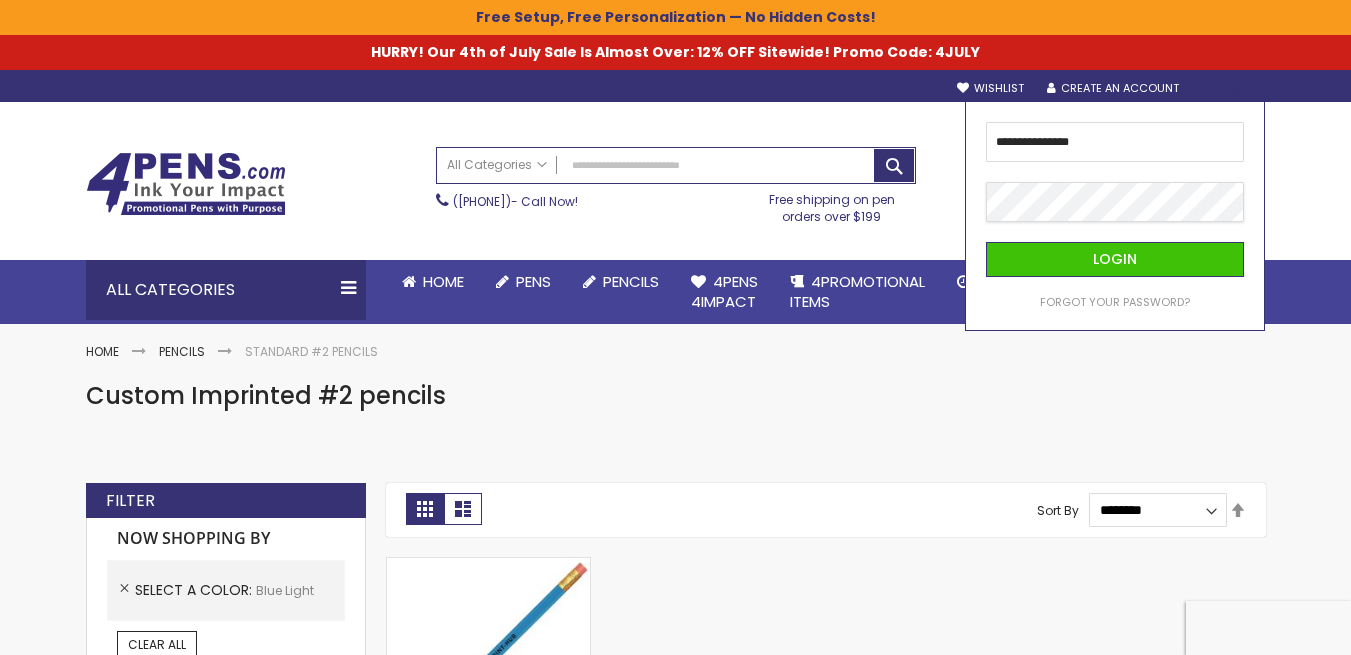 click on "Login" at bounding box center [1115, 259] 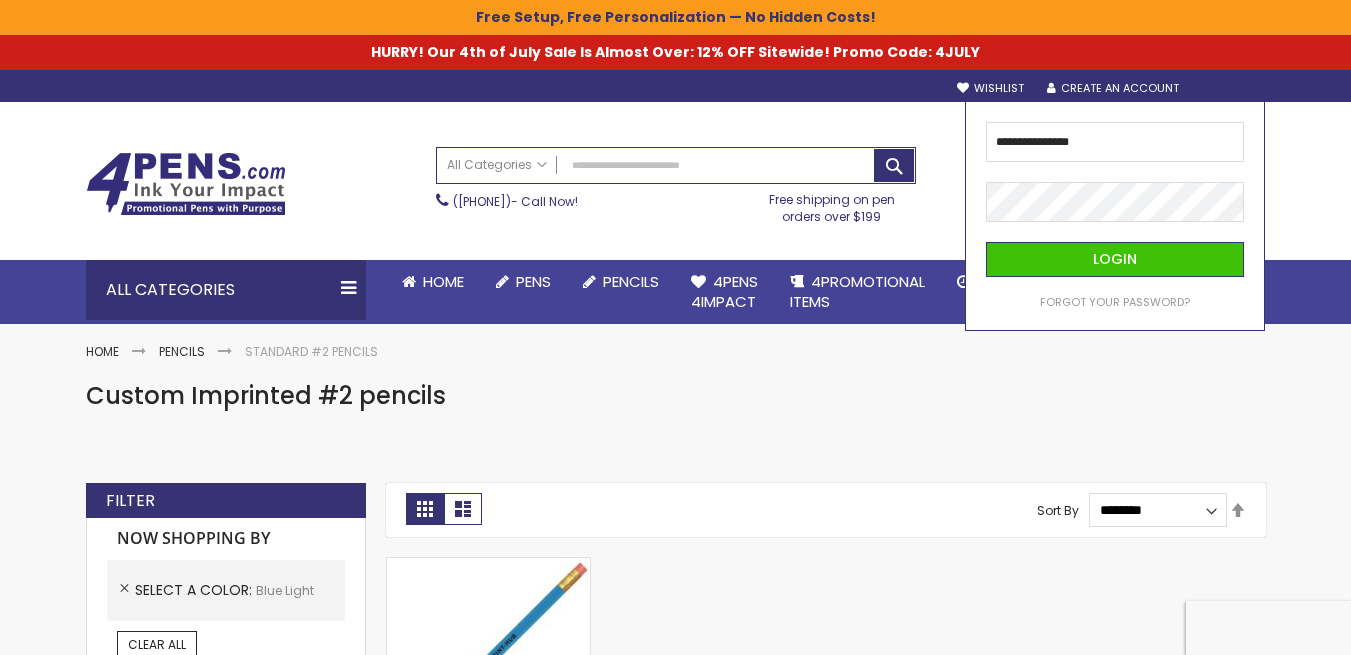 click on "Custom Imprinted #2 pencils" at bounding box center [676, 421] 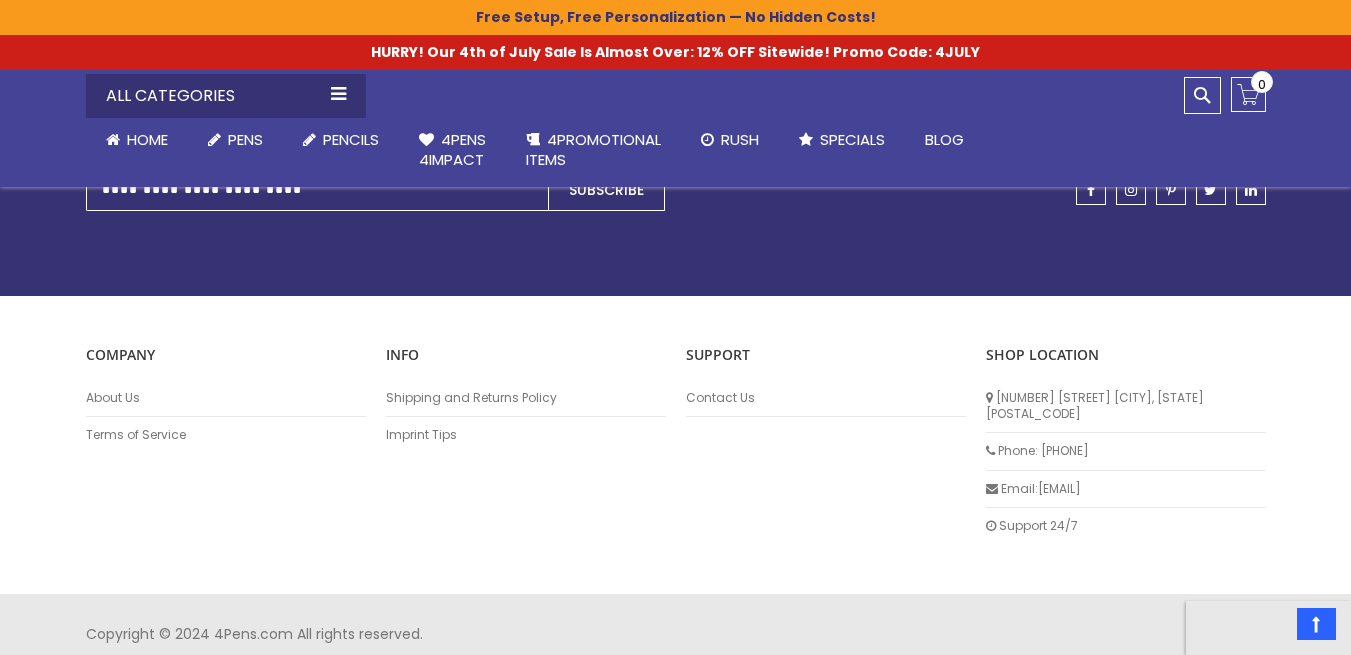 scroll, scrollTop: 1084, scrollLeft: 0, axis: vertical 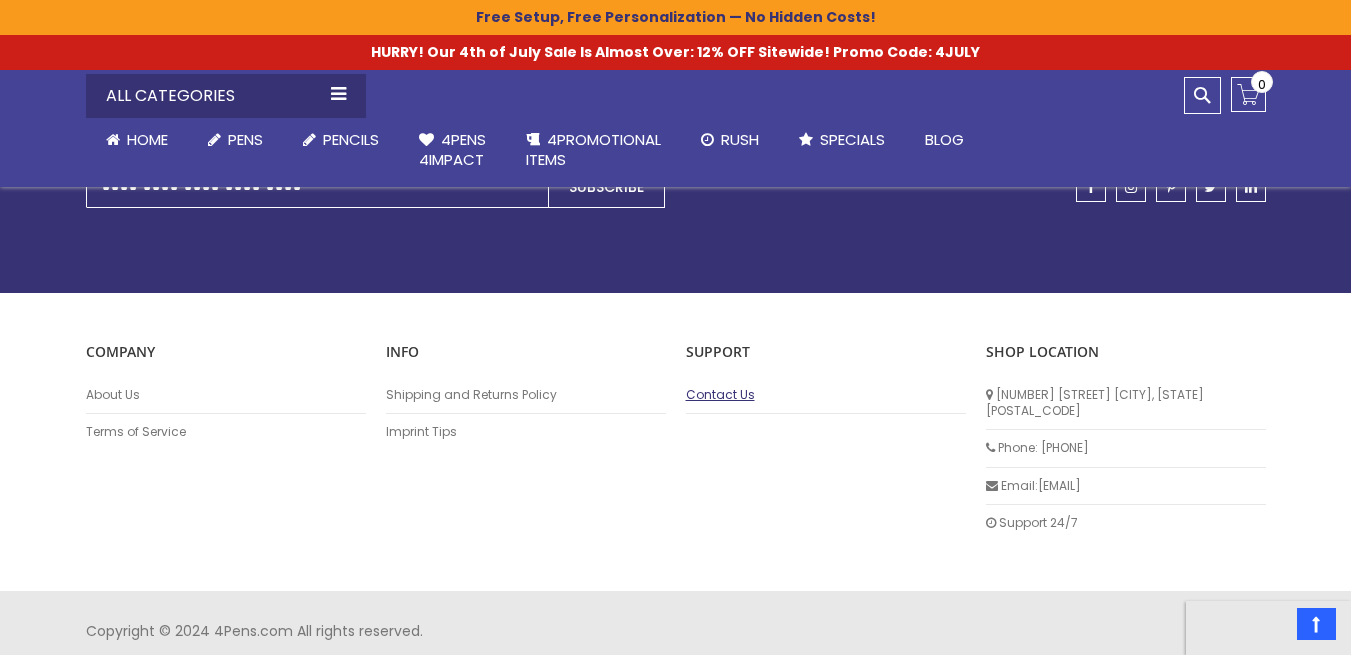 click on "Contact Us" at bounding box center (826, 395) 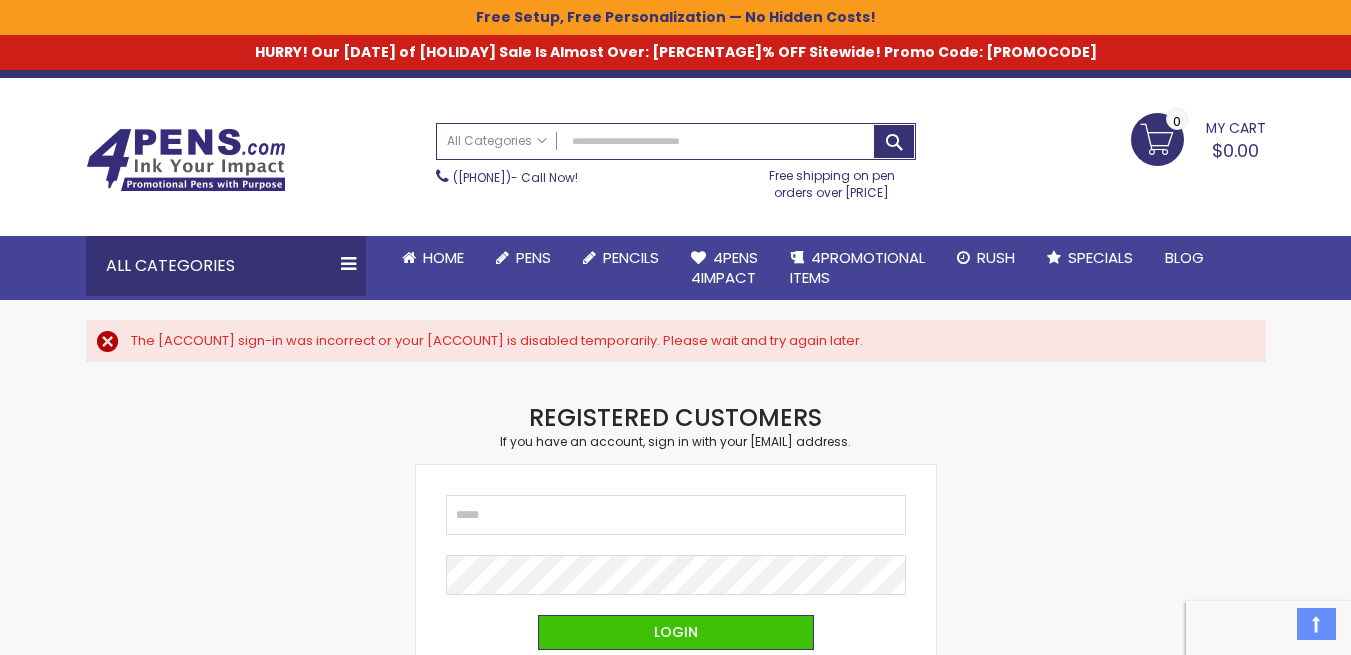 scroll, scrollTop: 0, scrollLeft: 0, axis: both 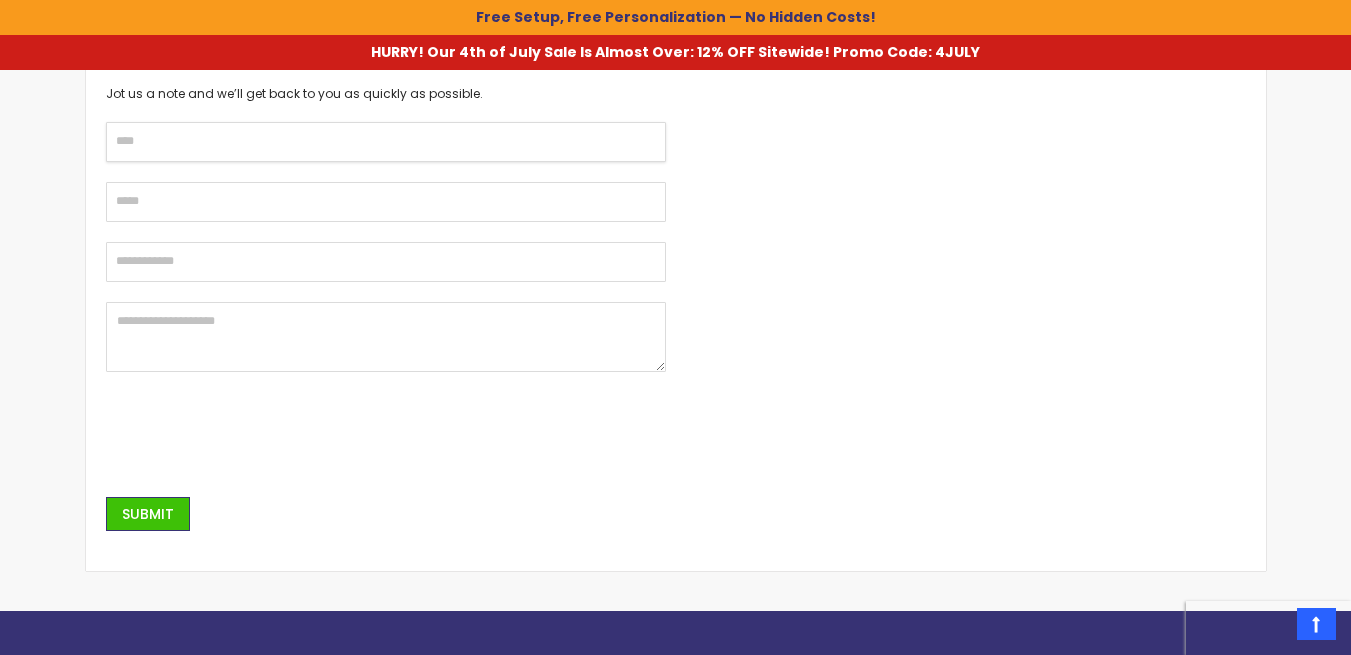 click at bounding box center (386, 142) 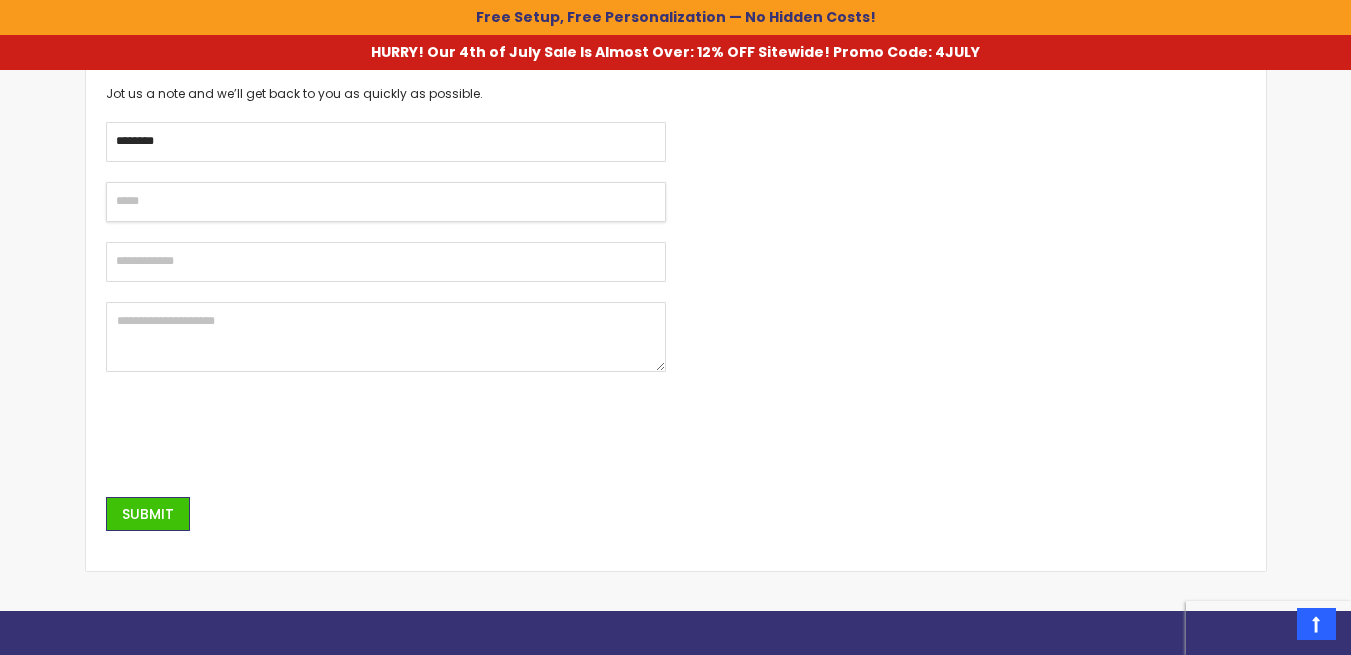 type on "**********" 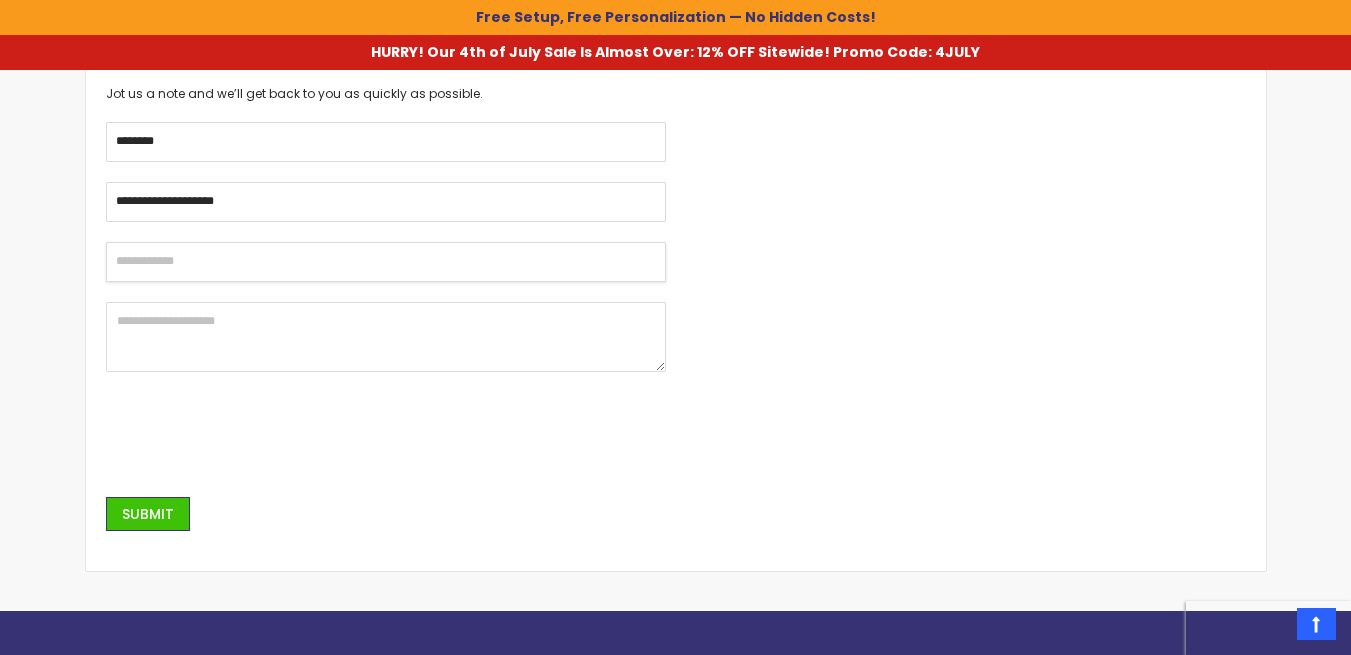 type on "**********" 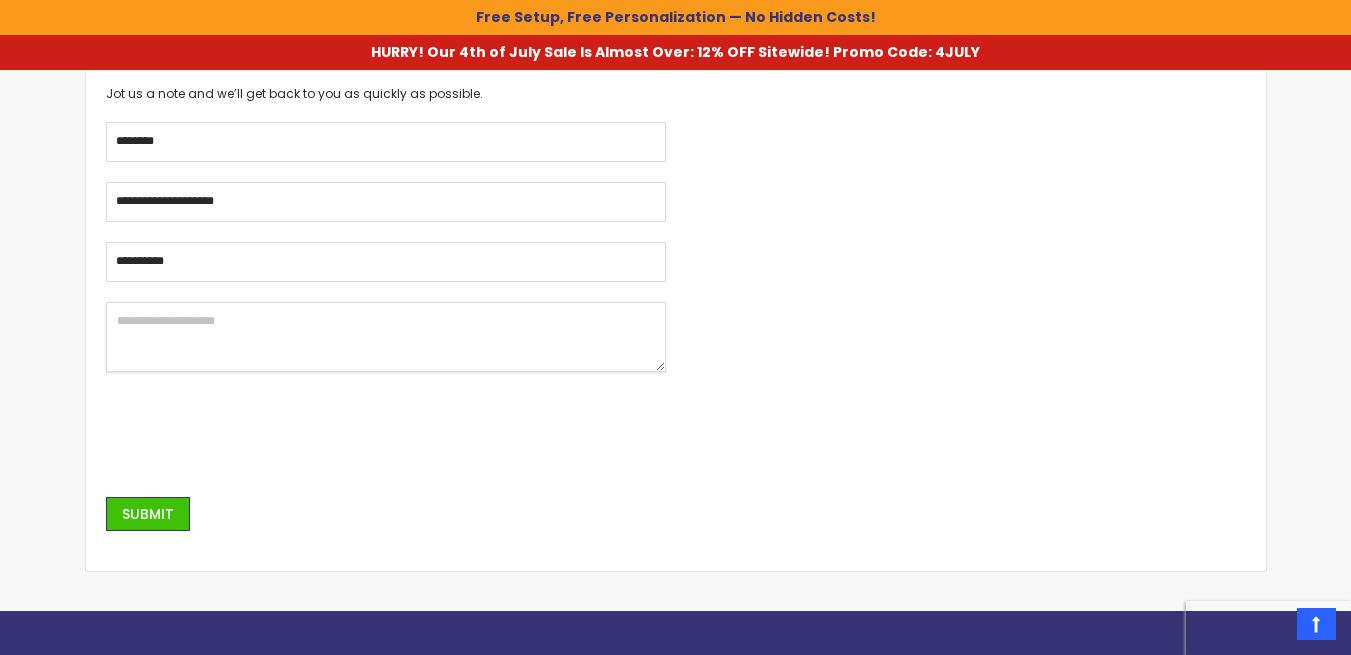 click at bounding box center [386, 337] 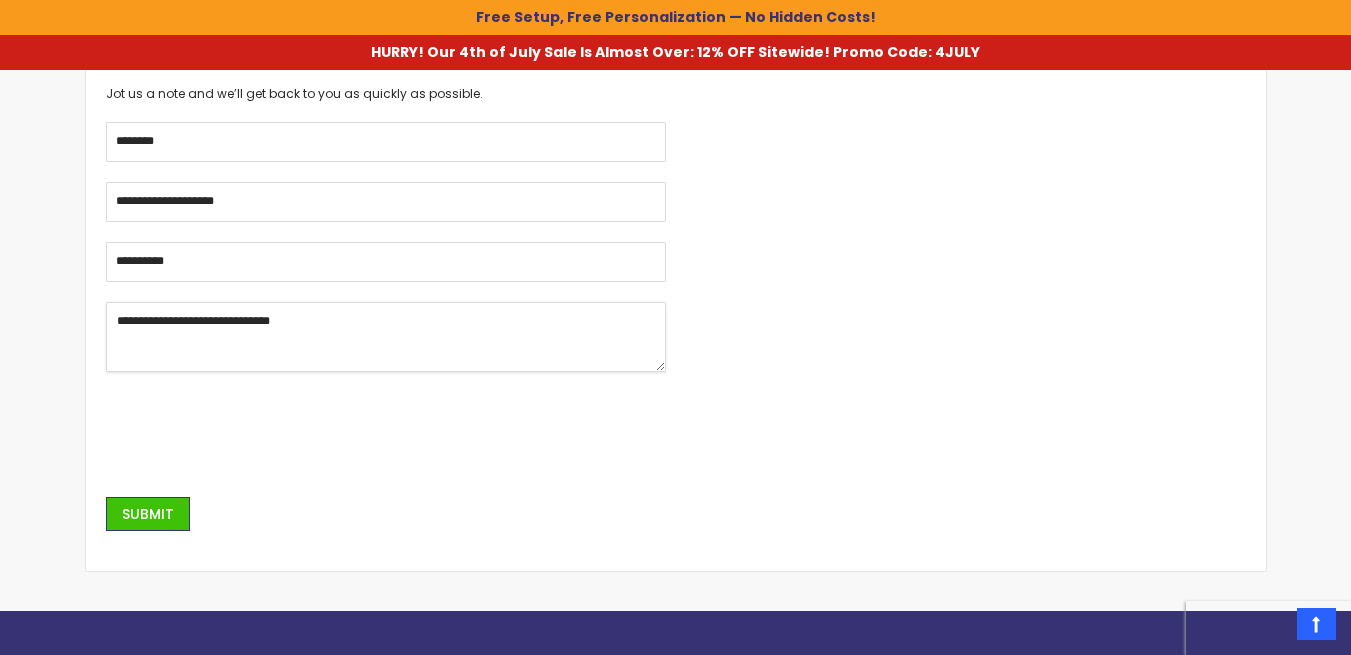 click on "**********" at bounding box center (386, 337) 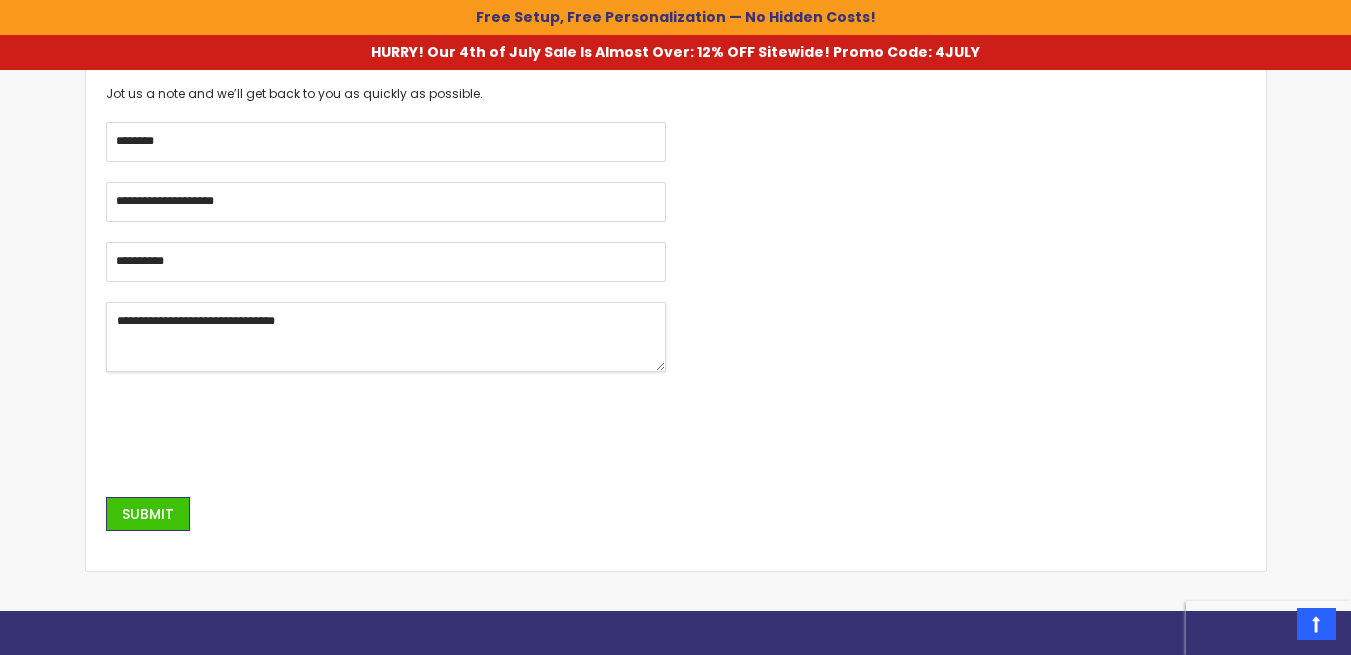 click on "**********" at bounding box center (386, 337) 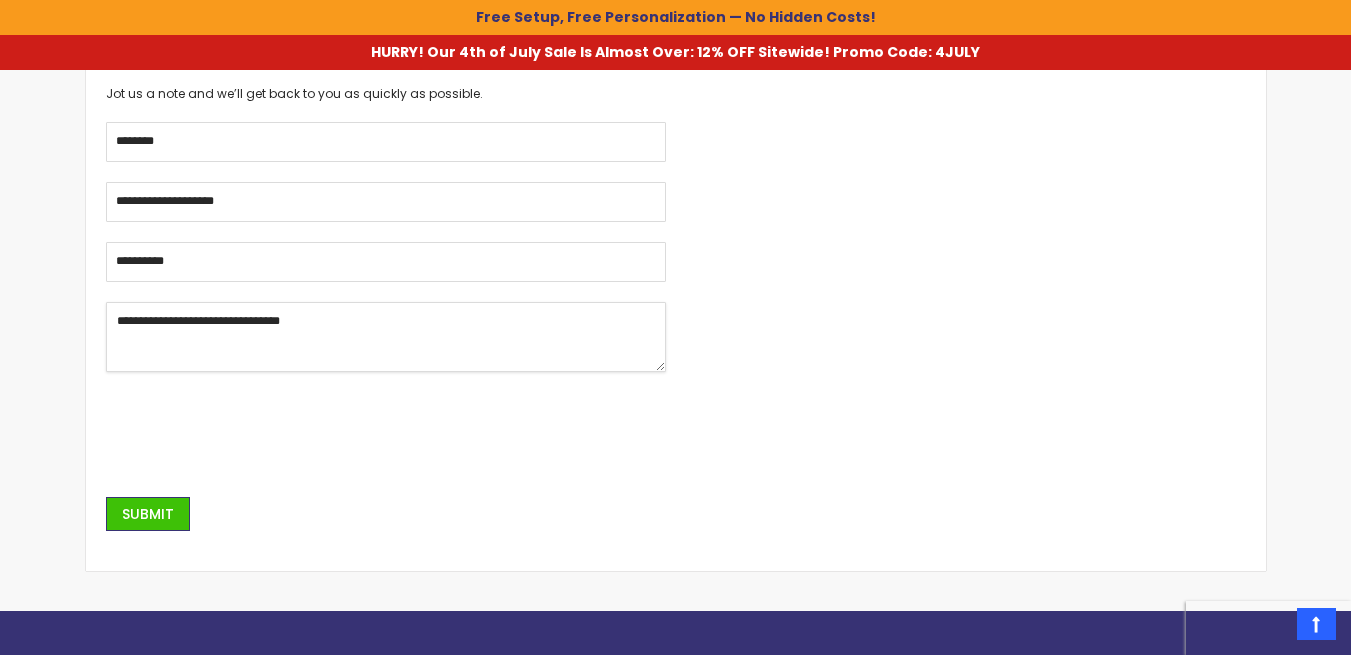 click on "**********" at bounding box center [386, 337] 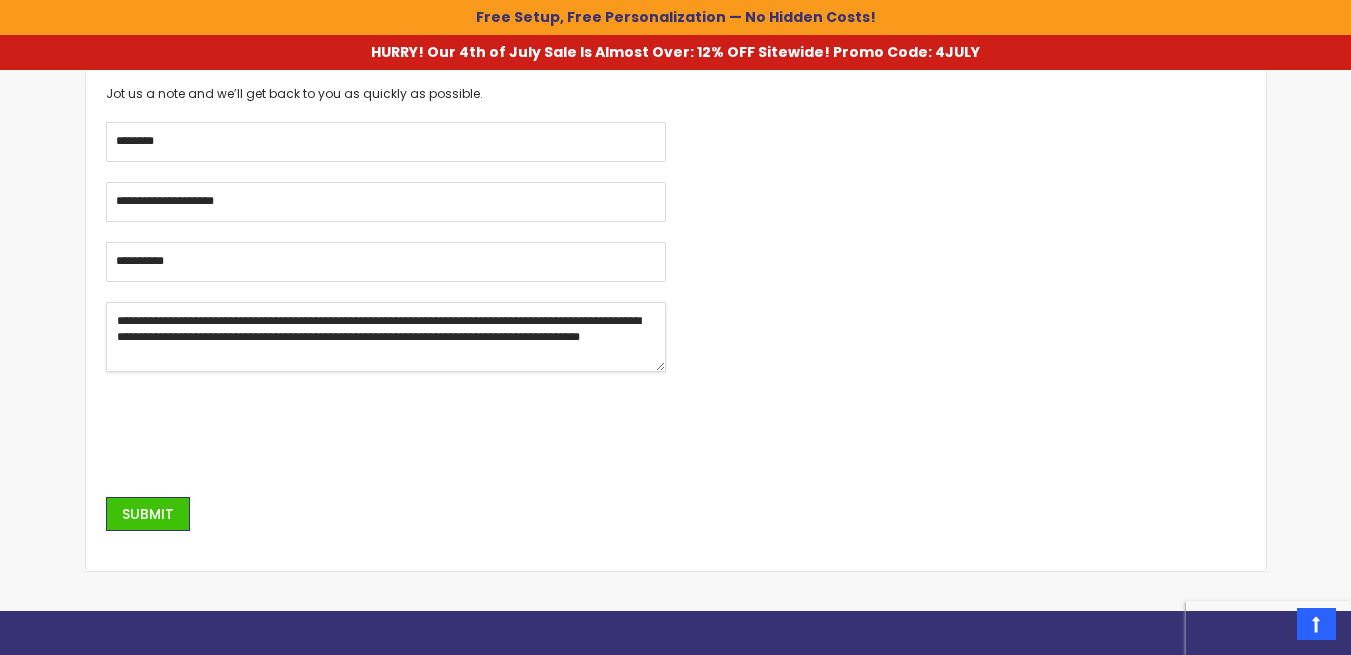 click on "**********" at bounding box center (386, 337) 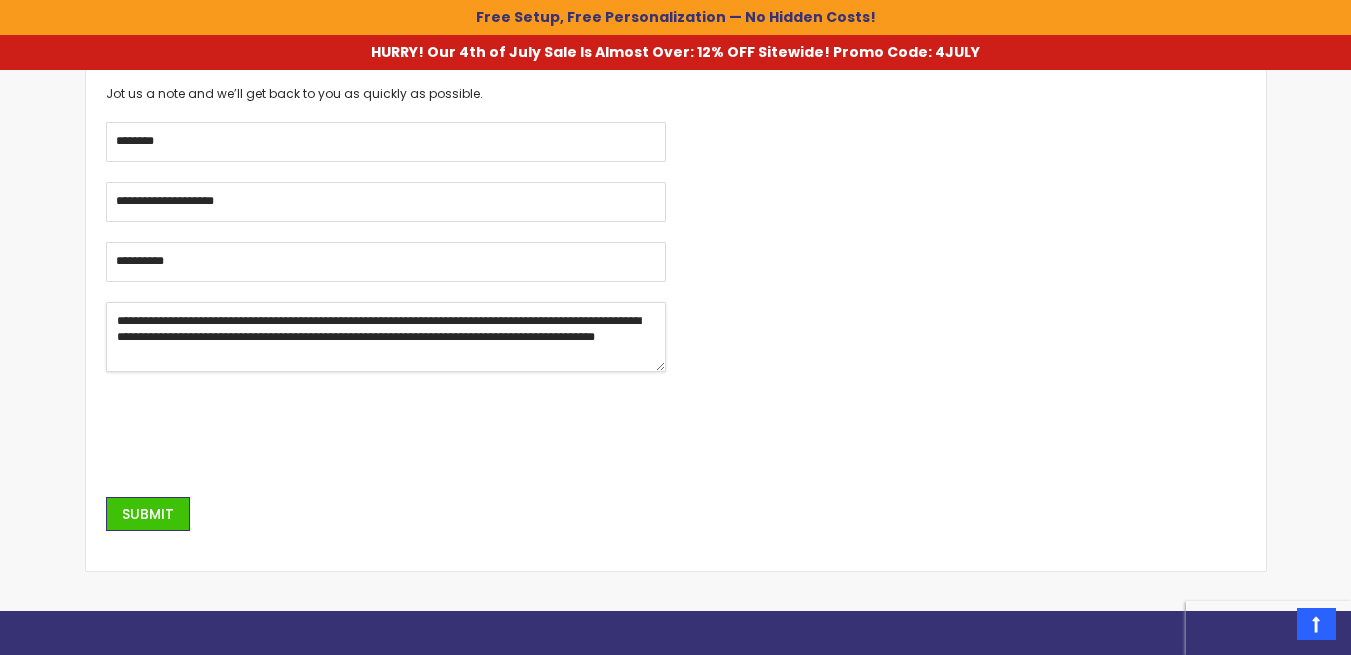 click on "**********" at bounding box center [386, 337] 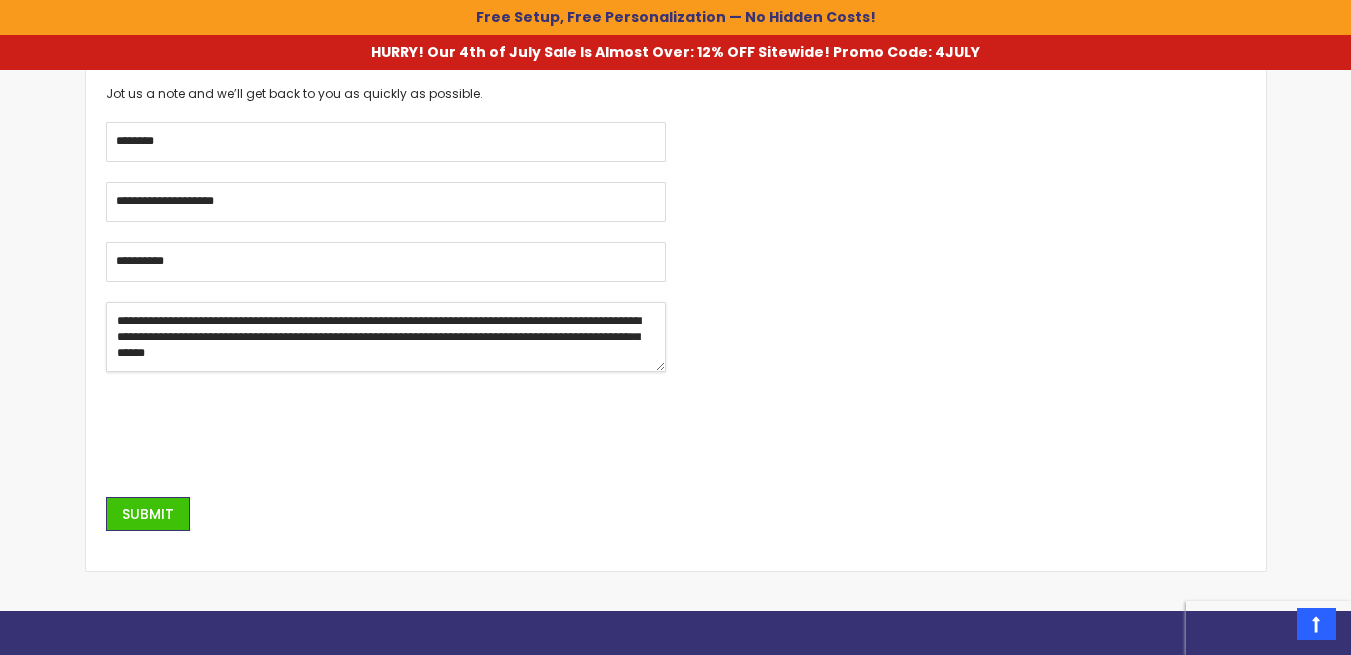click on "**********" at bounding box center [386, 337] 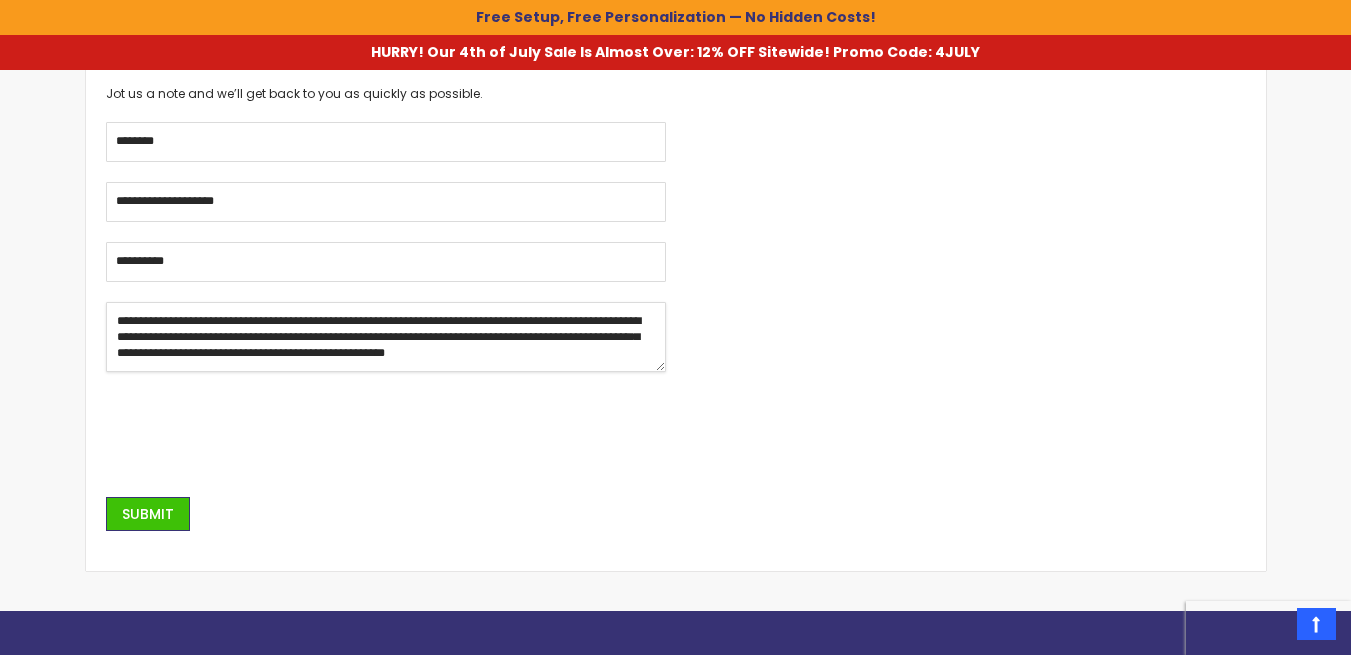 scroll, scrollTop: 7, scrollLeft: 0, axis: vertical 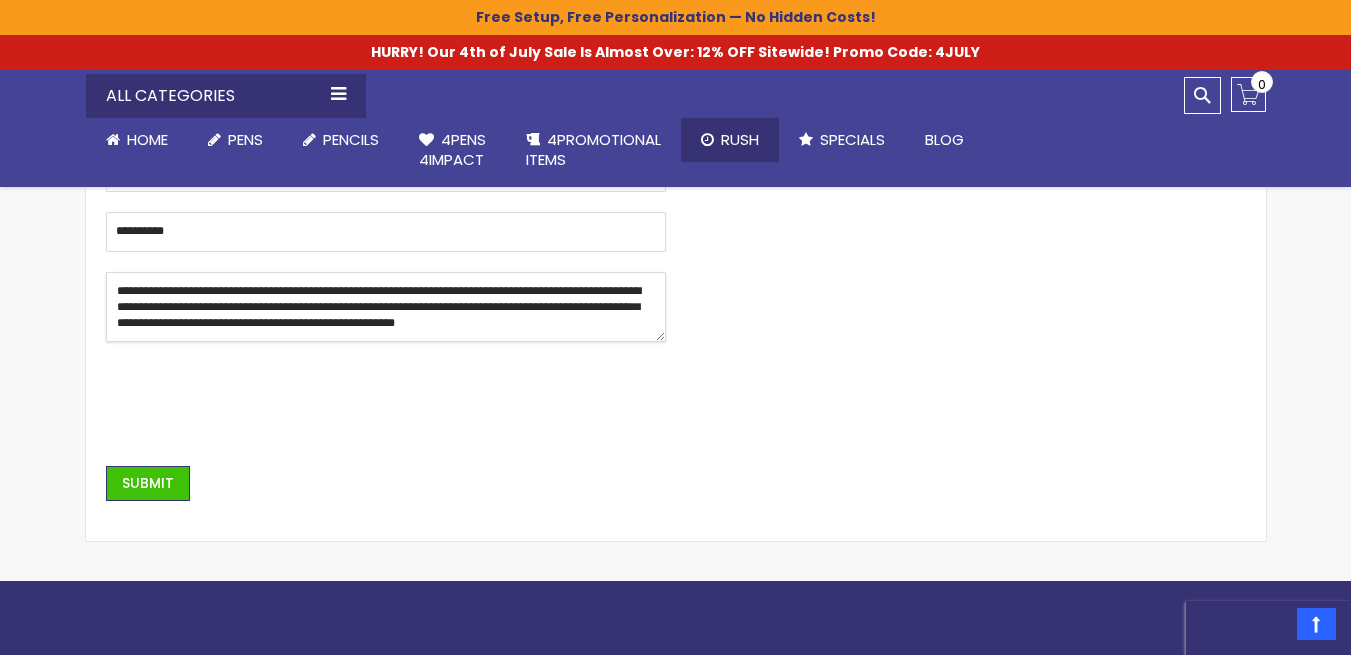 type on "**********" 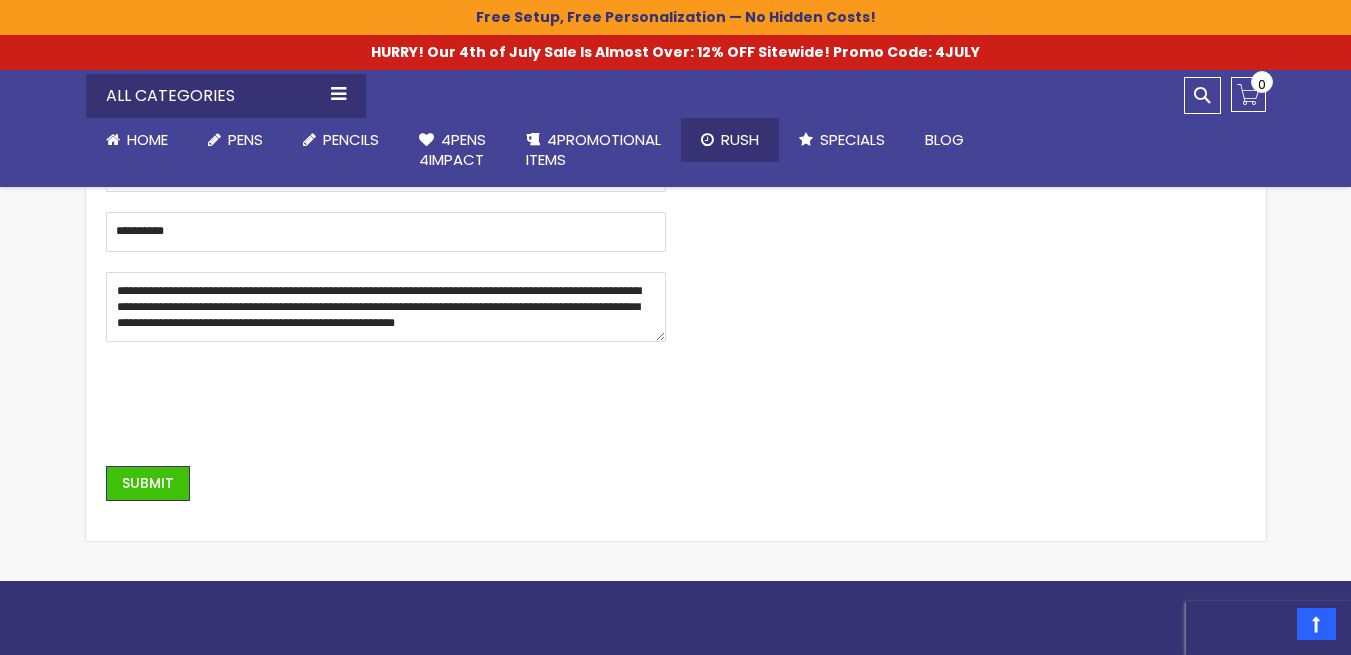 click on "Rush" at bounding box center (730, 140) 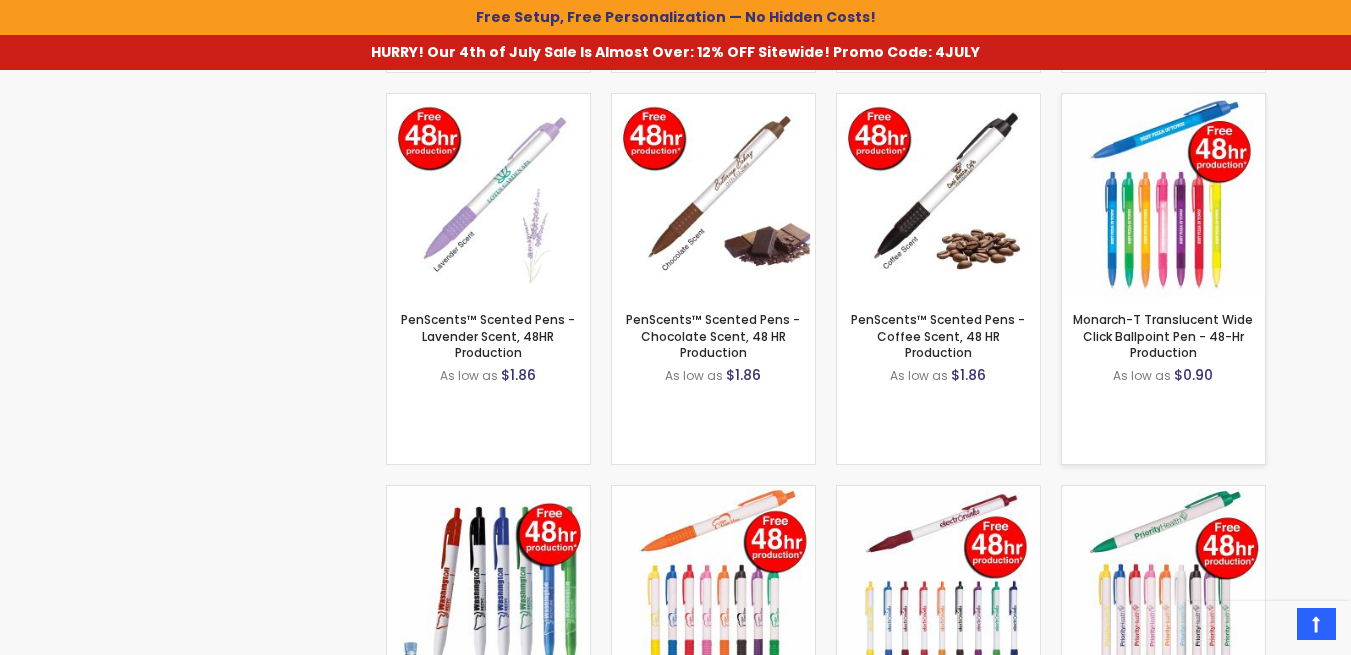 scroll, scrollTop: 1471, scrollLeft: 0, axis: vertical 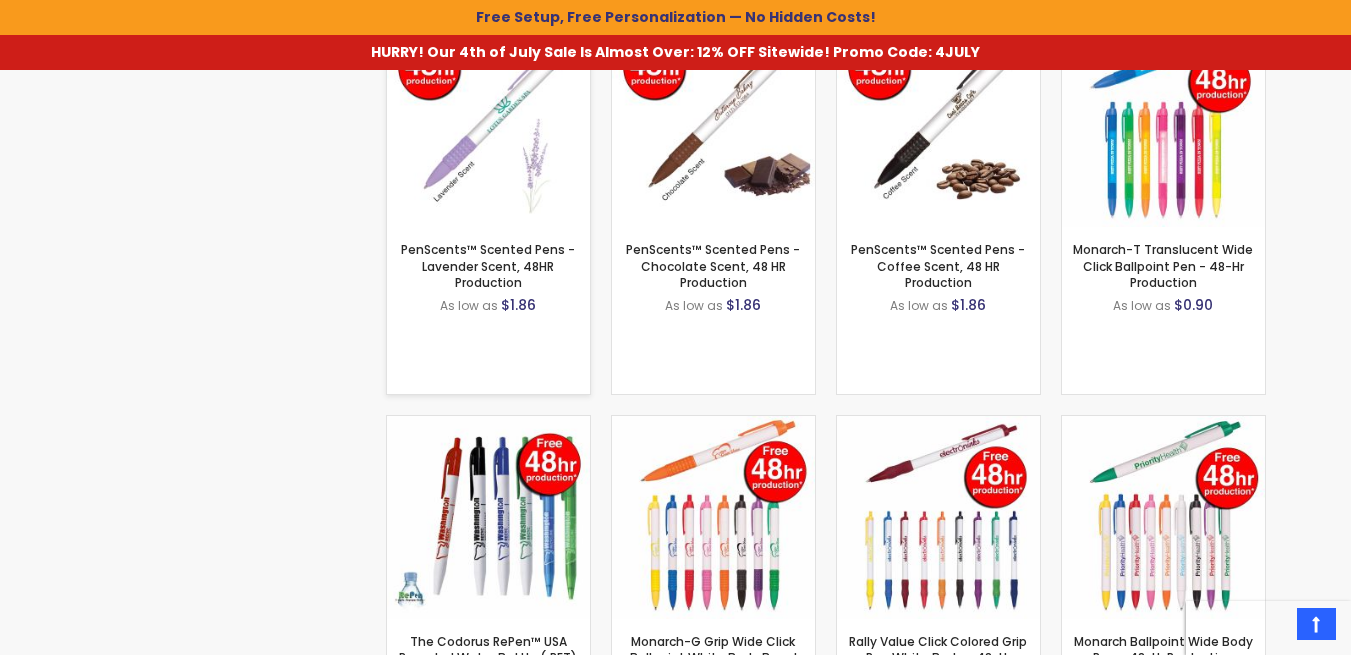 click at bounding box center [488, 125] 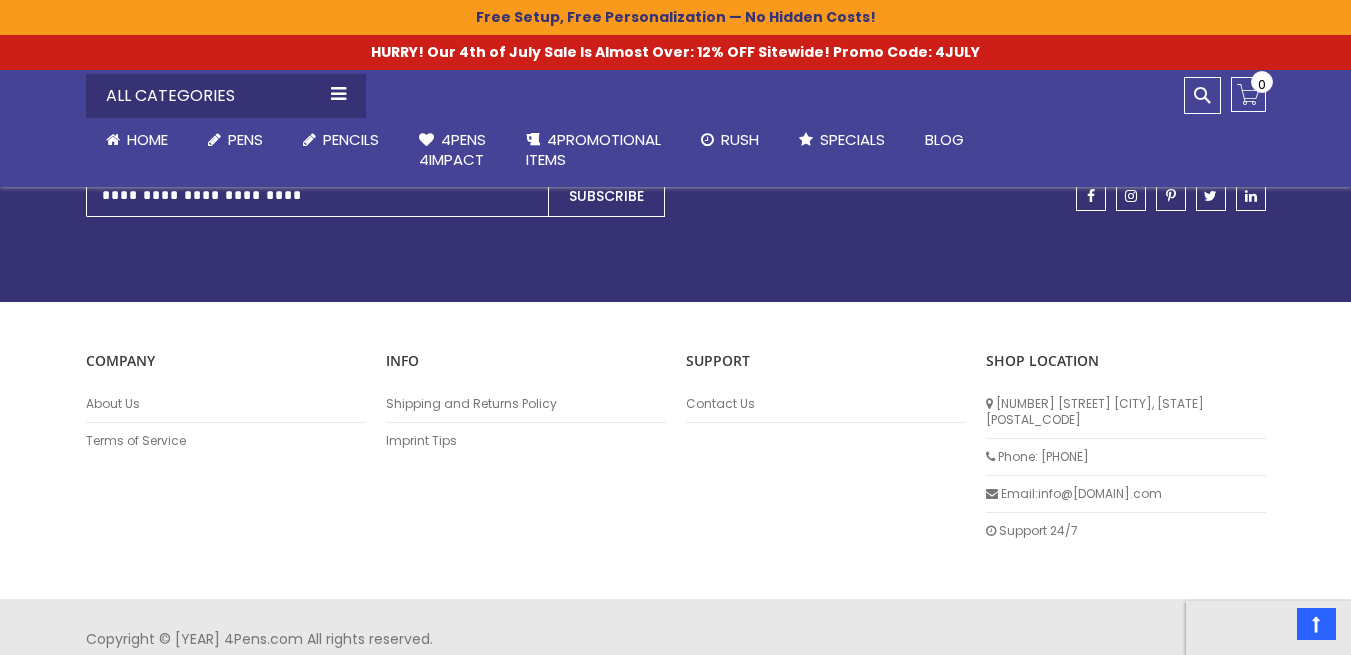 scroll, scrollTop: 1854, scrollLeft: 0, axis: vertical 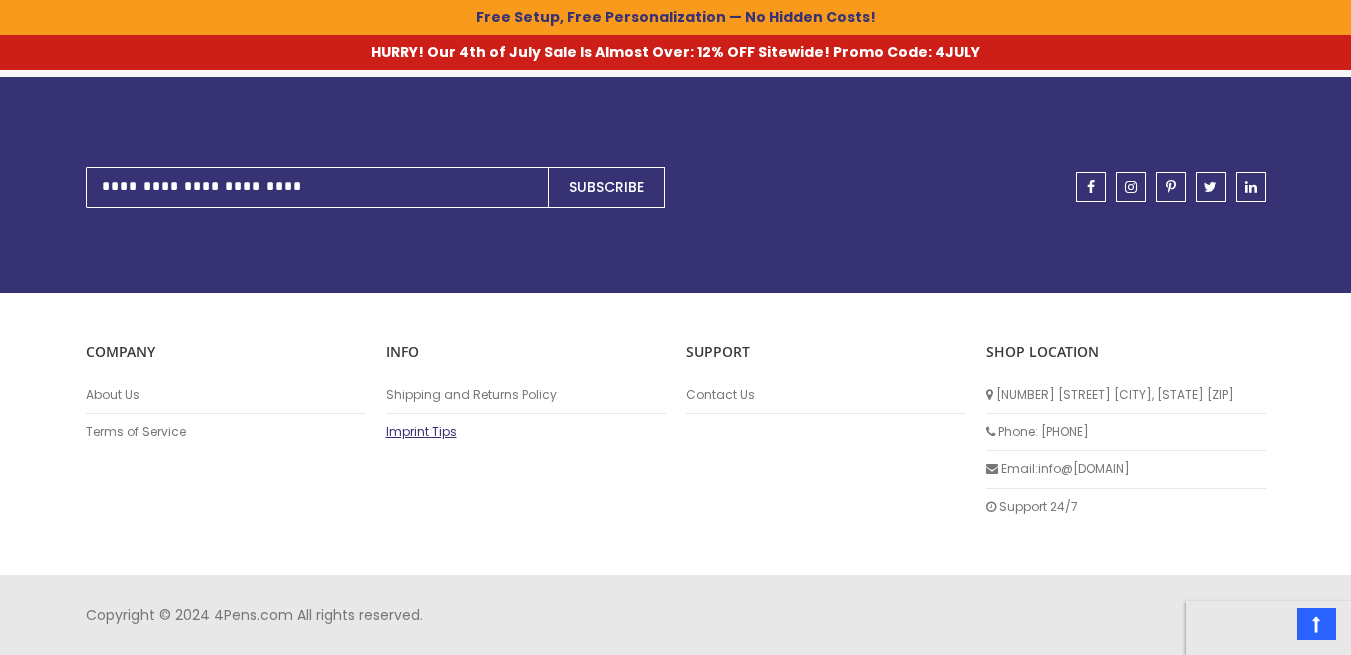 click on "Imprint Tips" at bounding box center [526, 432] 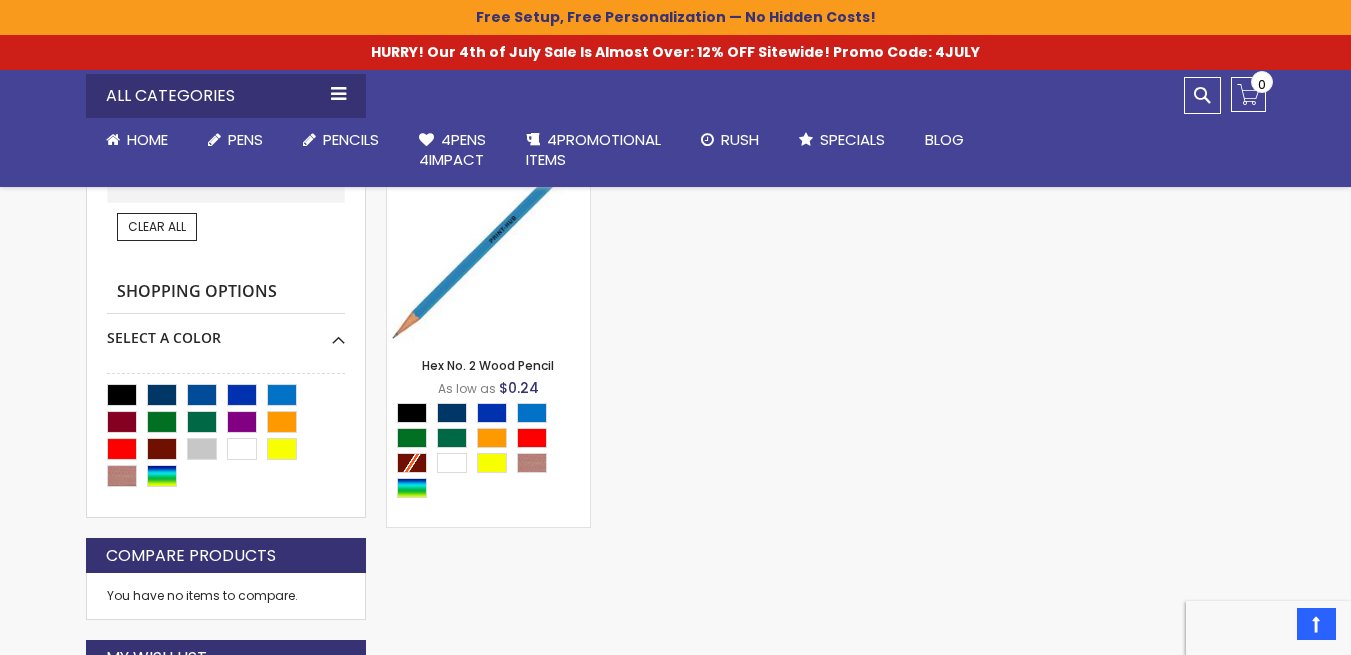 scroll, scrollTop: 384, scrollLeft: 0, axis: vertical 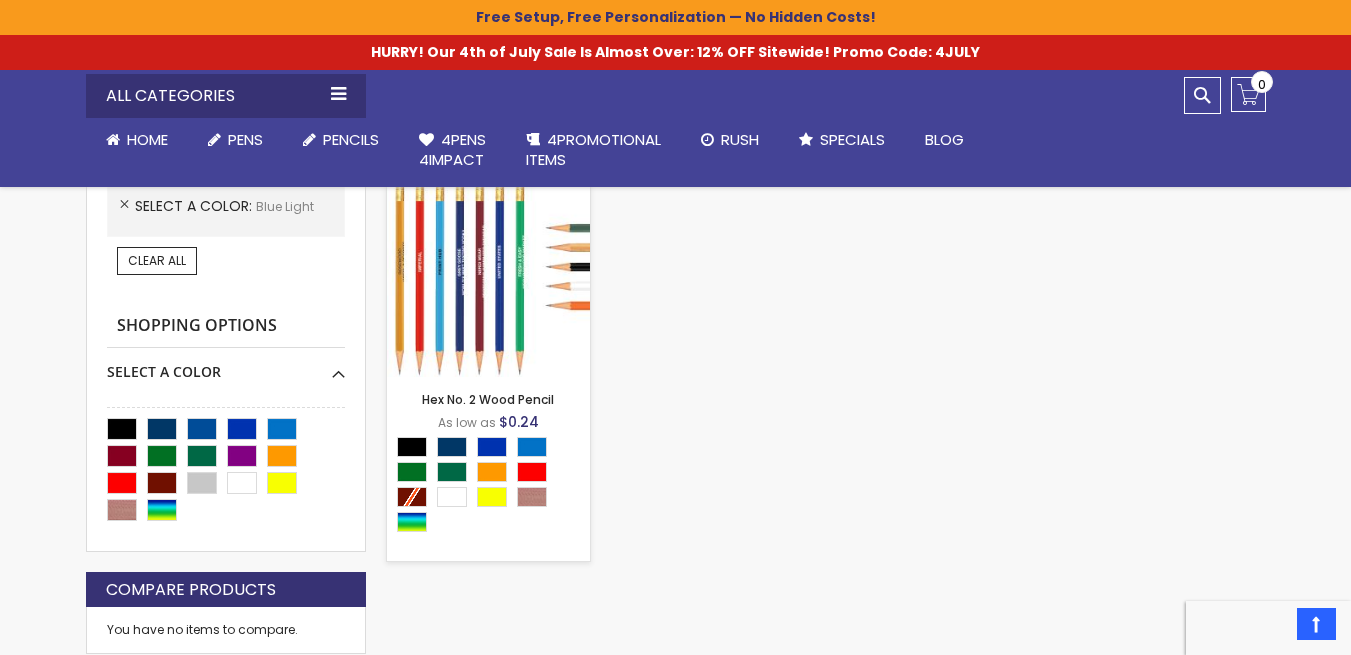 click at bounding box center [488, 275] 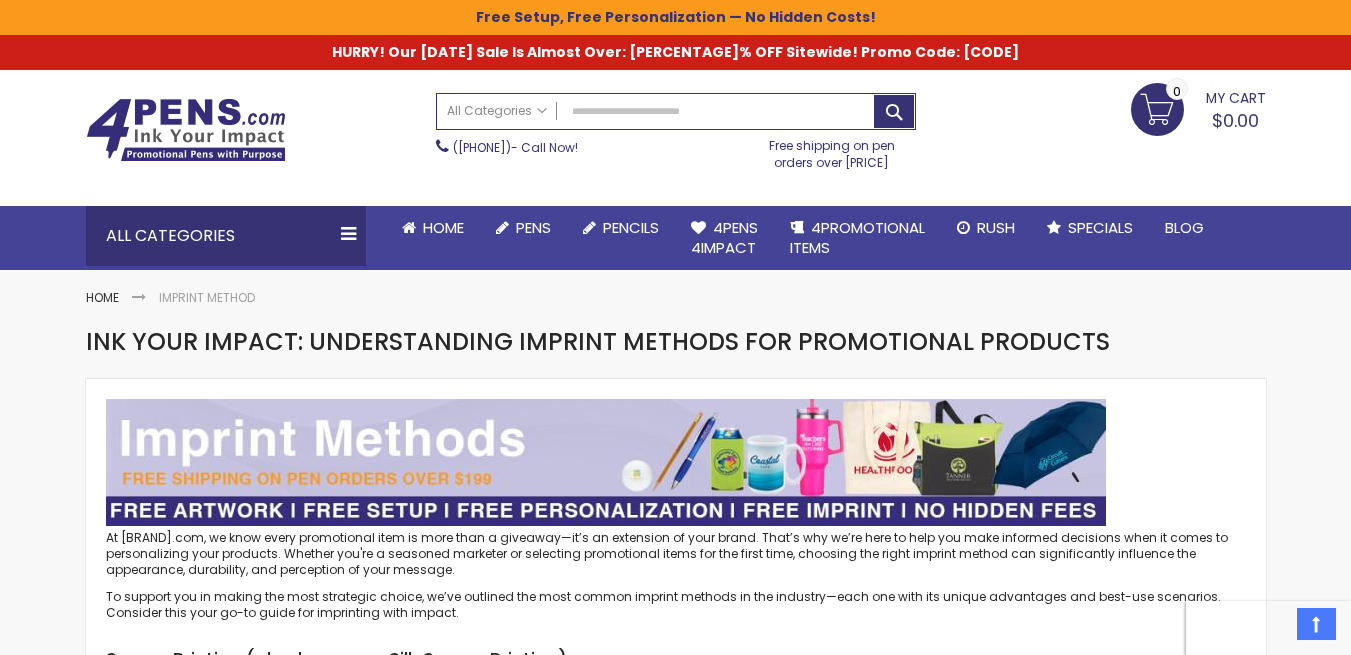 scroll, scrollTop: 0, scrollLeft: 0, axis: both 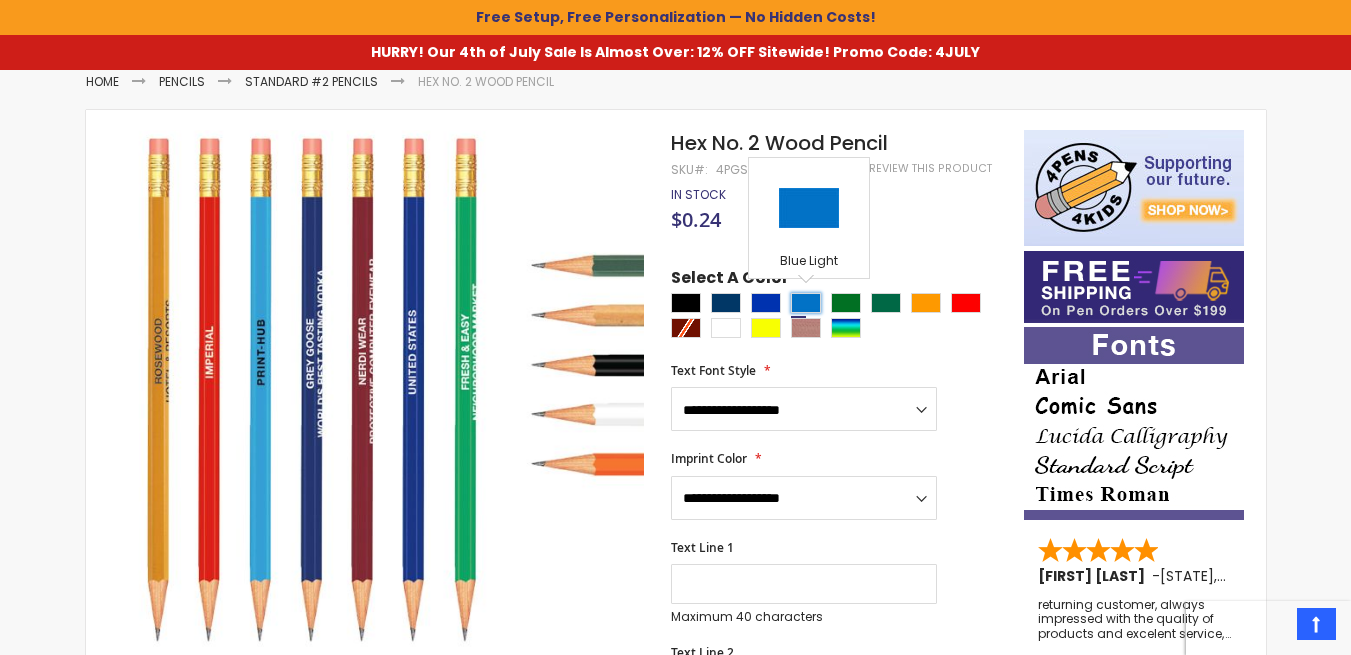 click at bounding box center (806, 303) 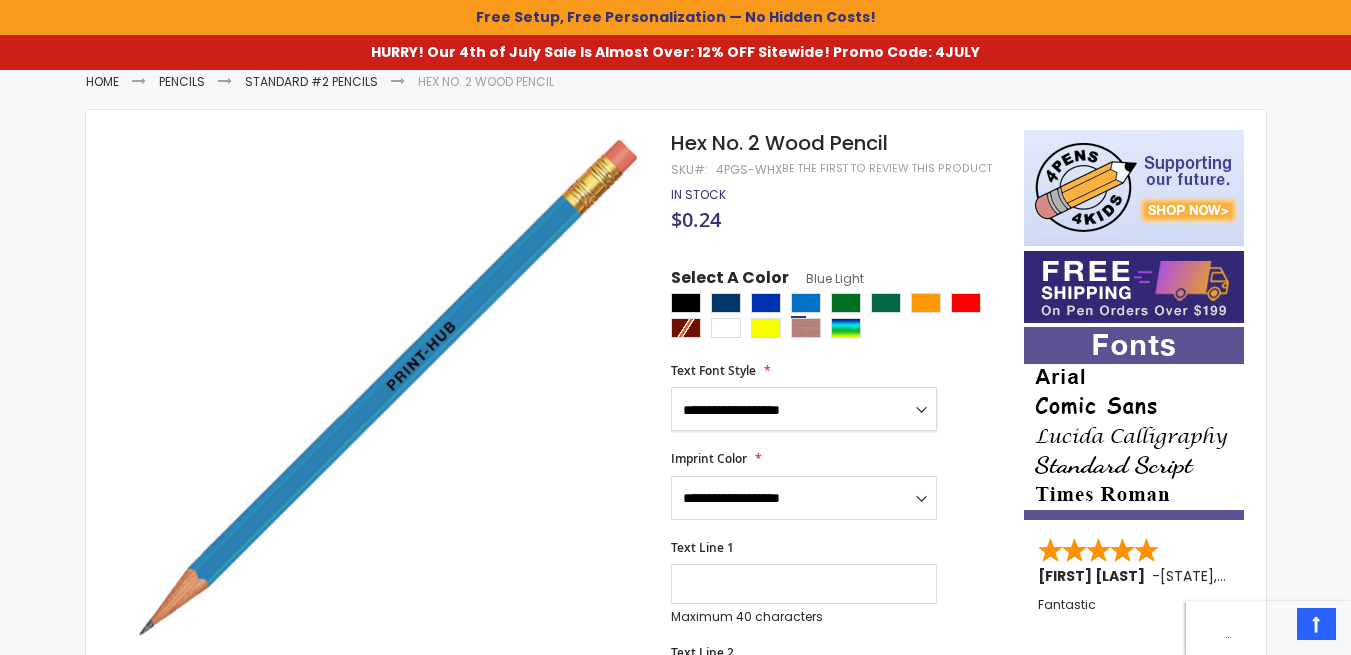 click on "**********" at bounding box center [804, 409] 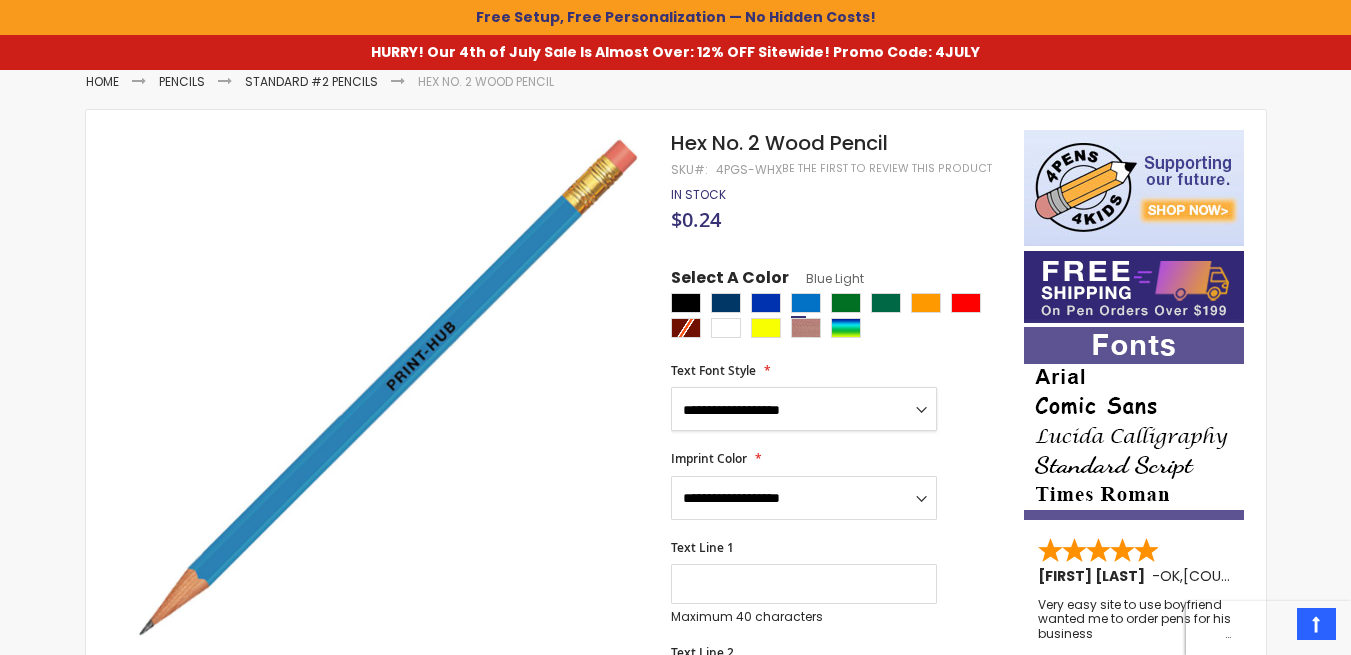 select on "*****" 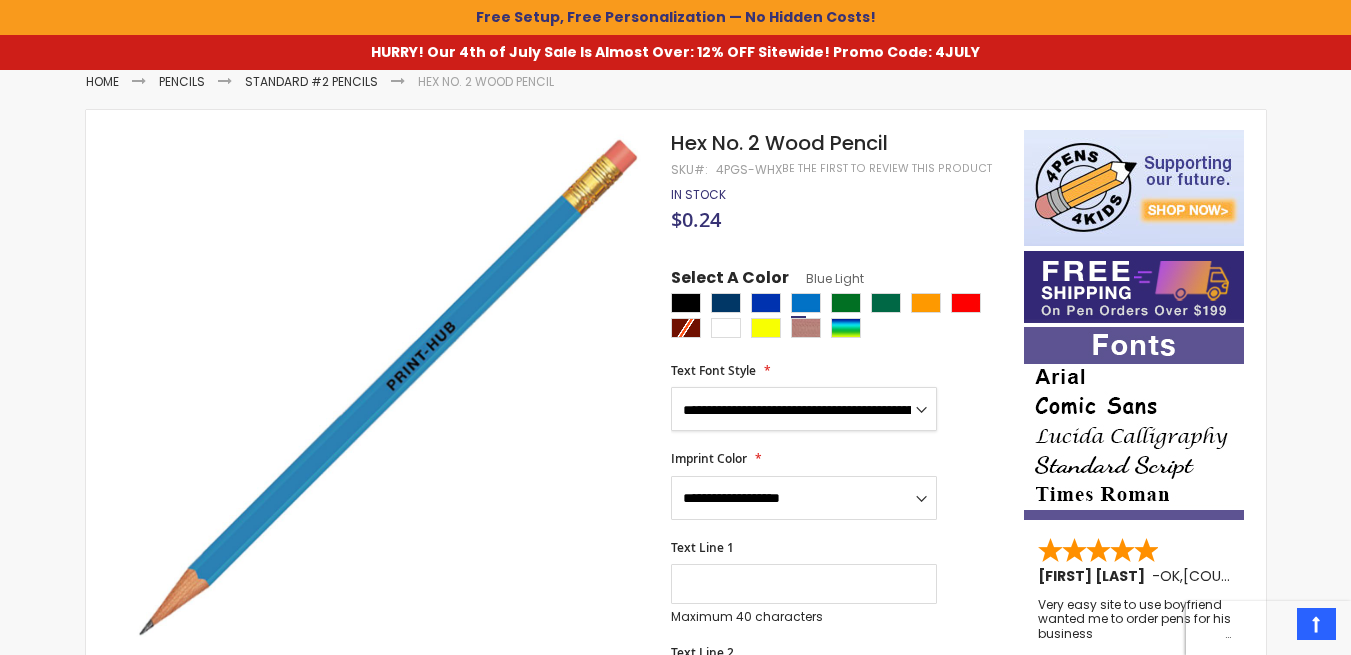 click on "**********" at bounding box center [804, 409] 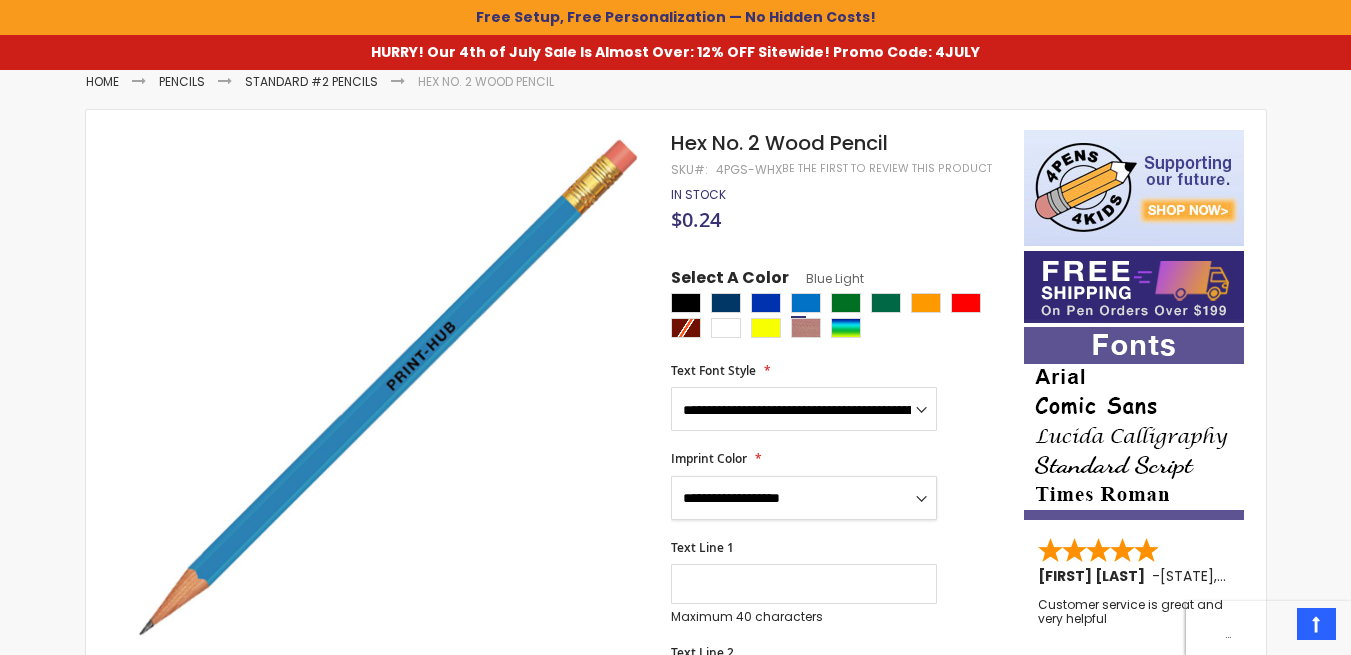 click on "**********" at bounding box center [804, 498] 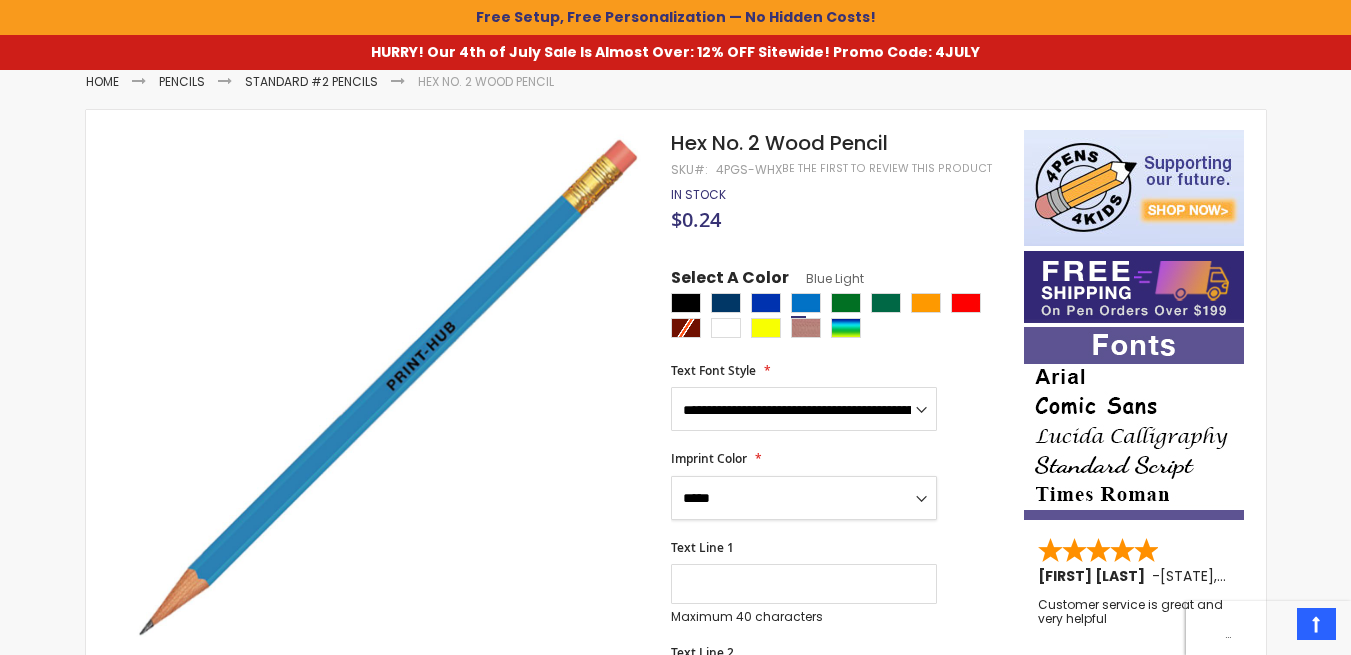 click on "**********" at bounding box center [804, 498] 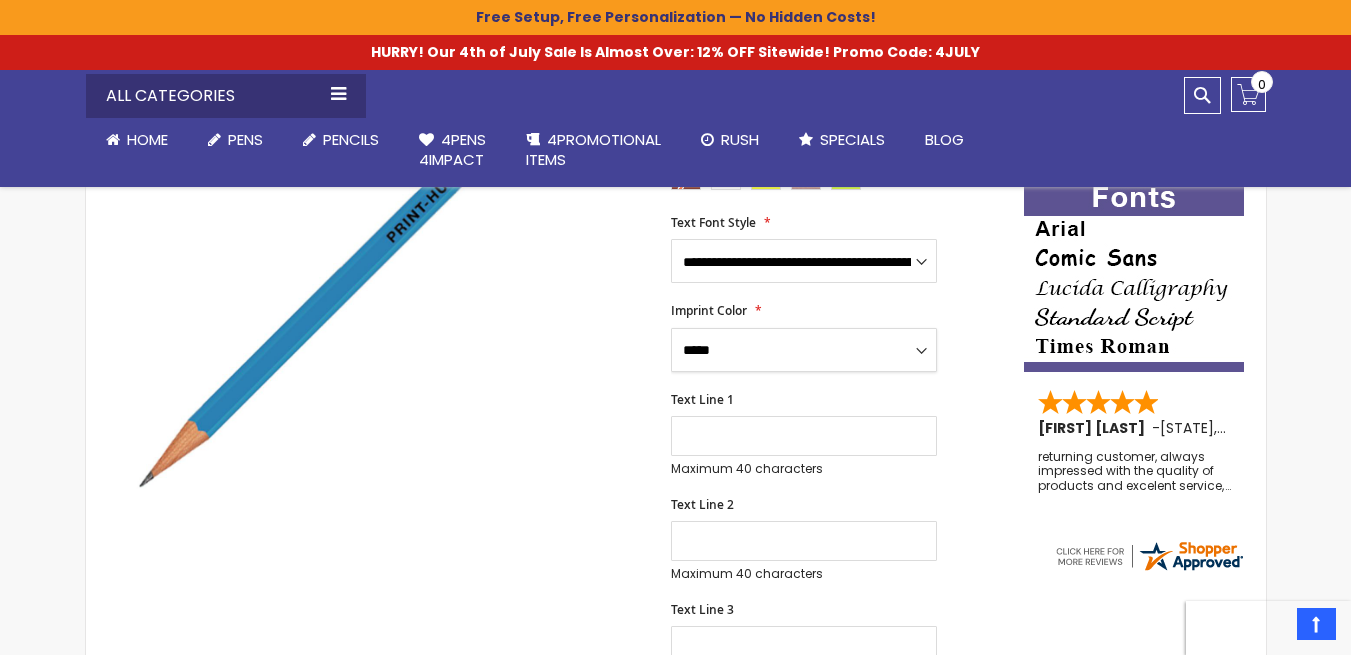 scroll, scrollTop: 470, scrollLeft: 0, axis: vertical 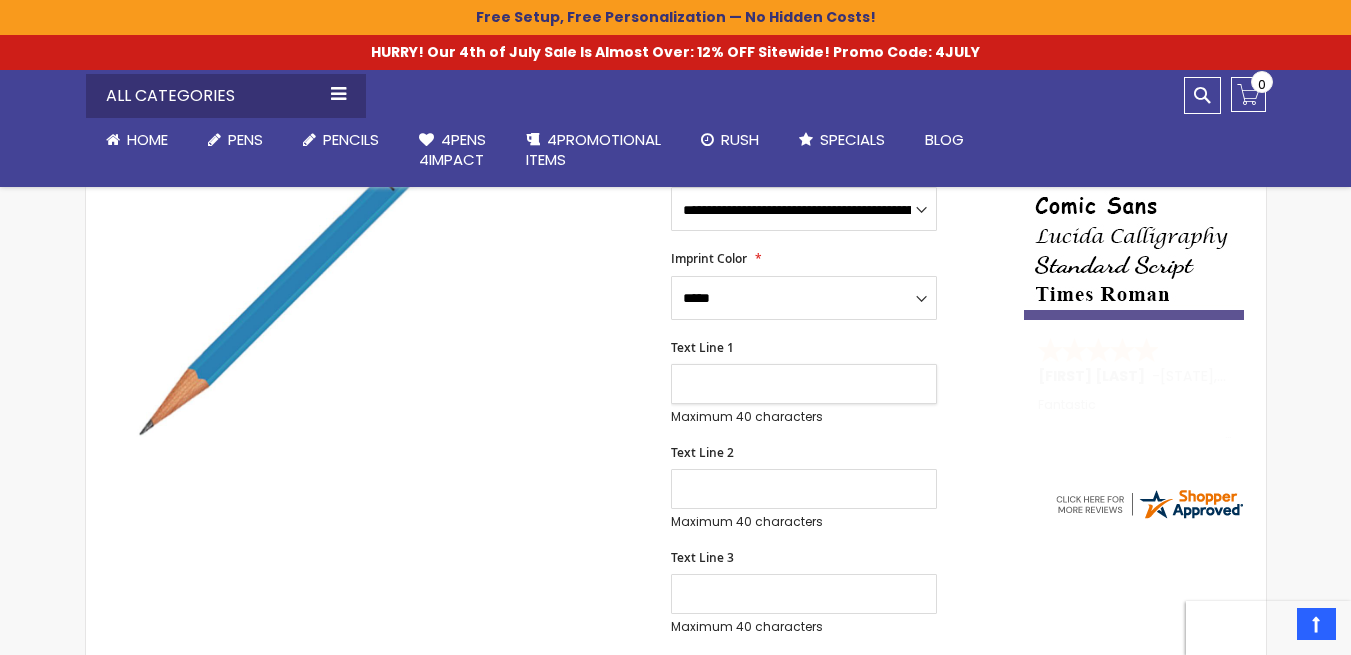 click on "Text Line 1" at bounding box center [804, 384] 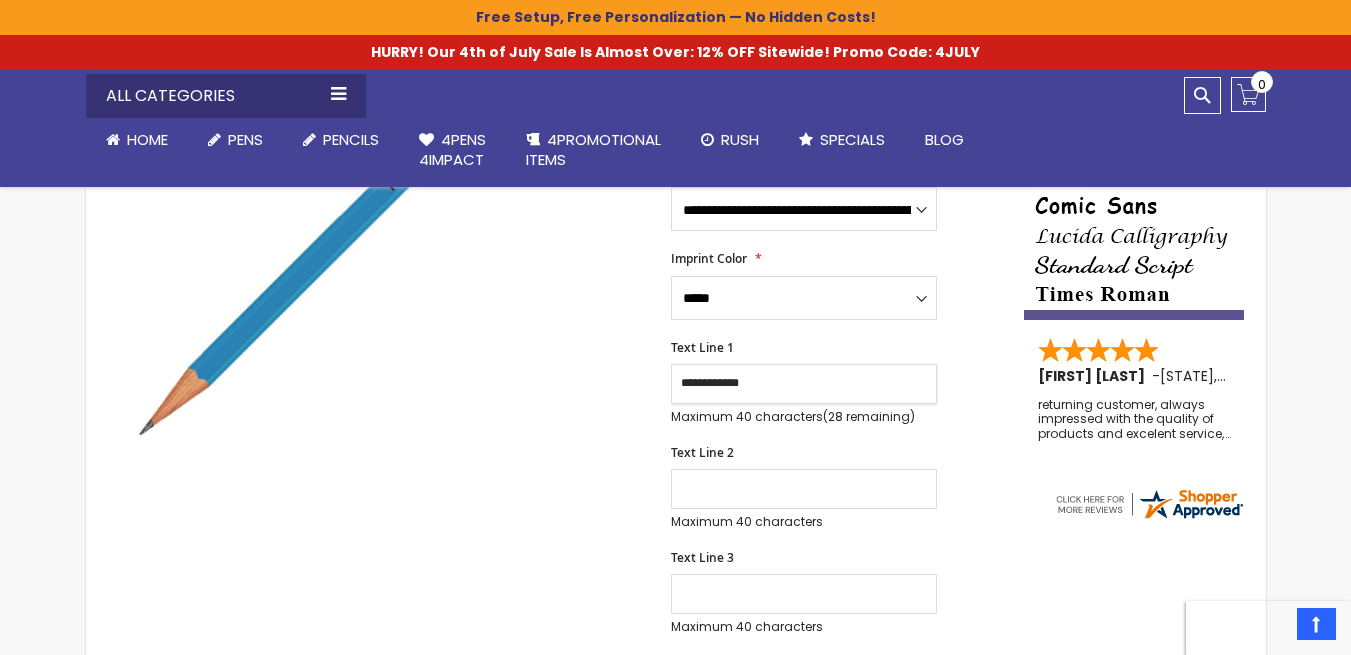 type on "**********" 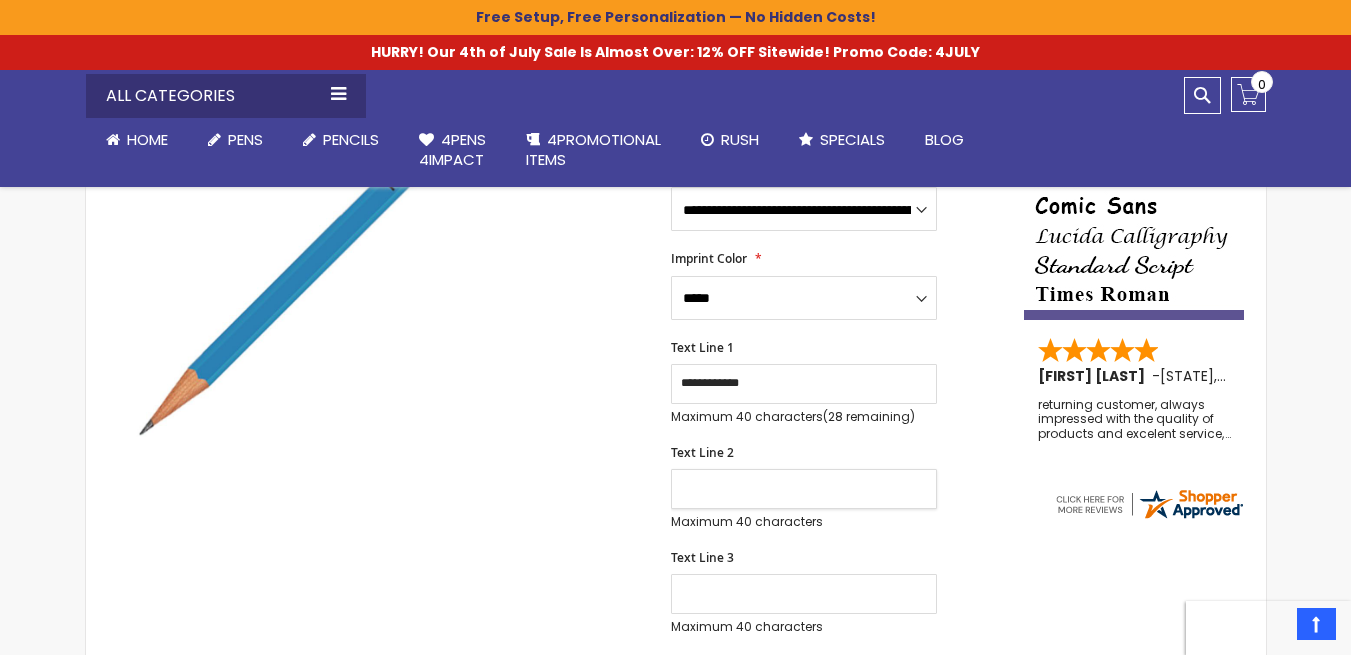 click on "Text Line 2" at bounding box center (804, 489) 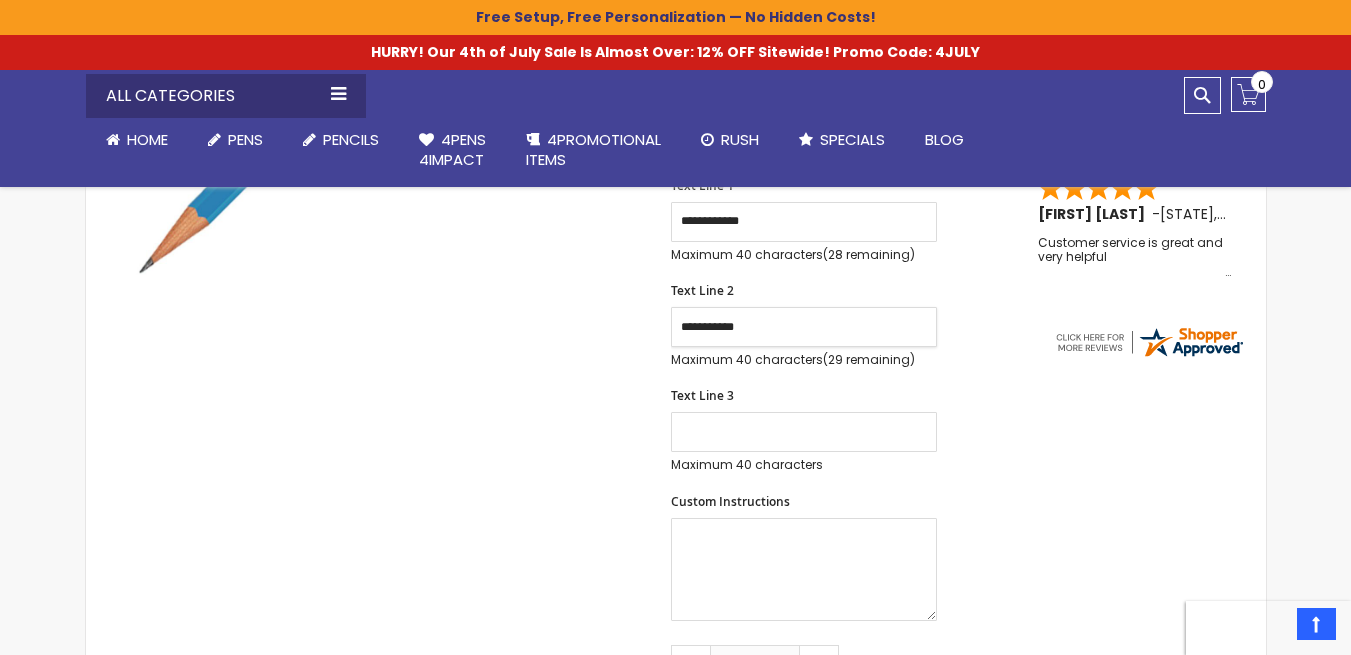scroll, scrollTop: 670, scrollLeft: 0, axis: vertical 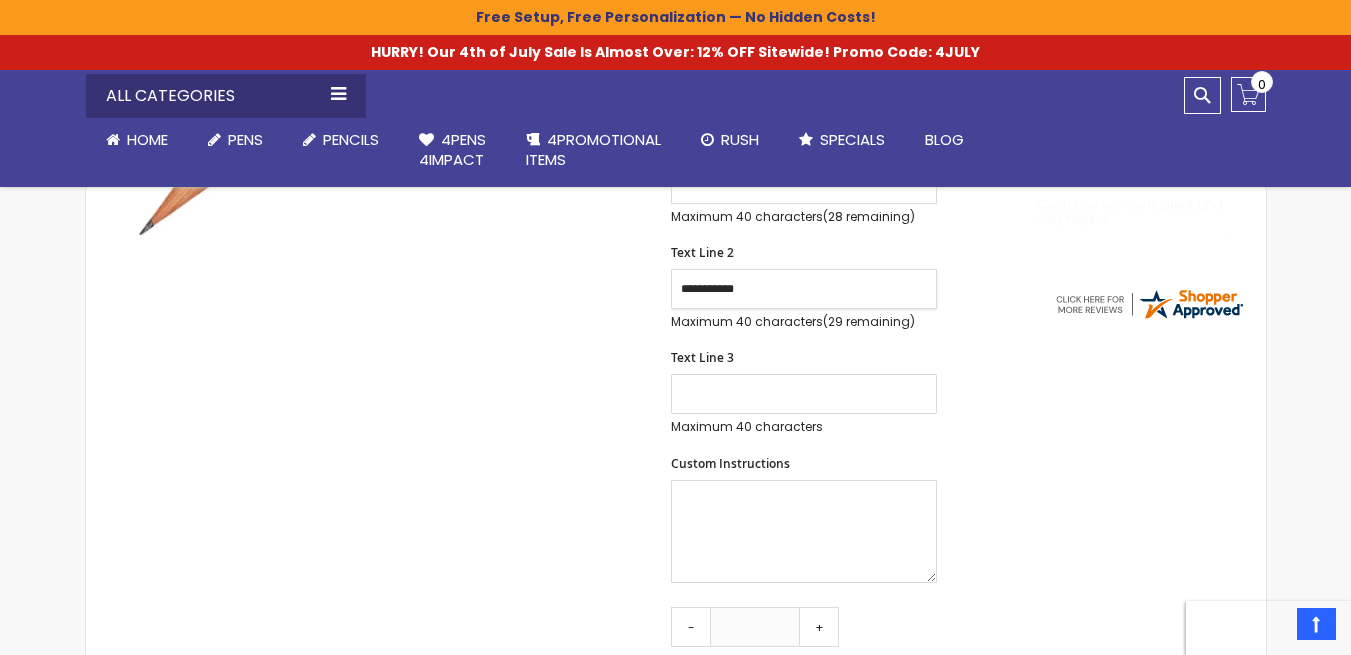type on "**********" 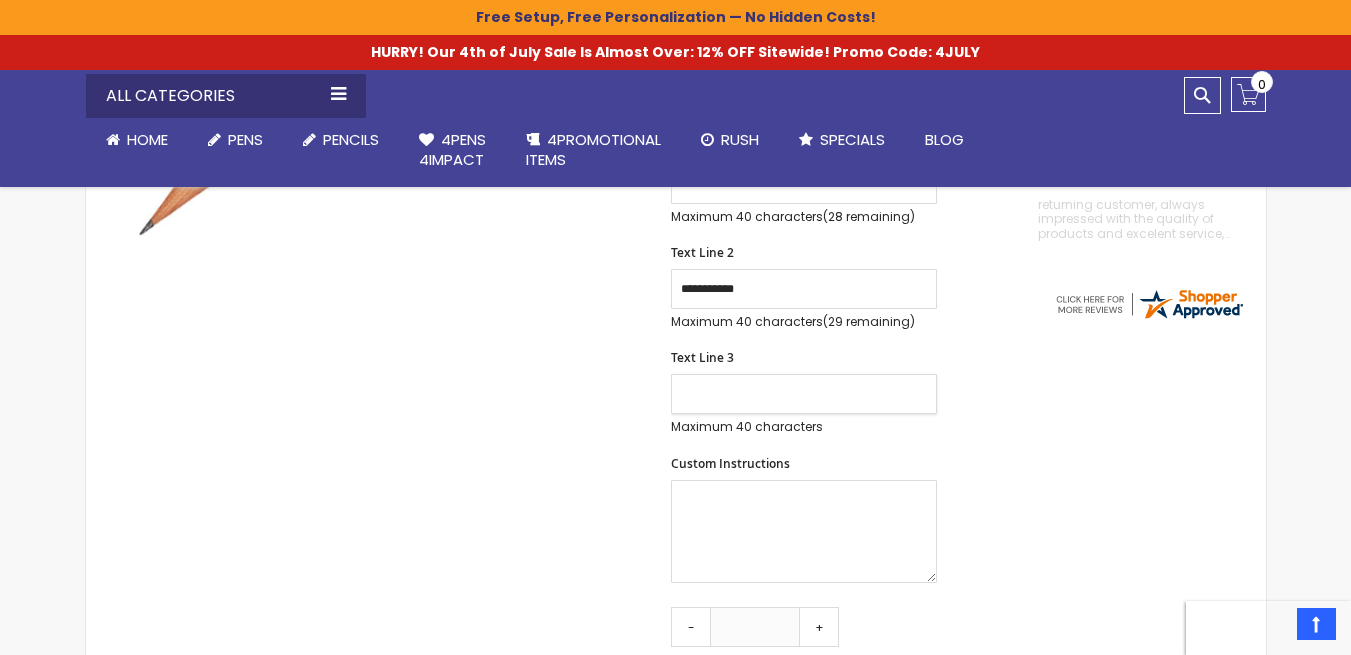 click on "Text Line 3" at bounding box center [804, 394] 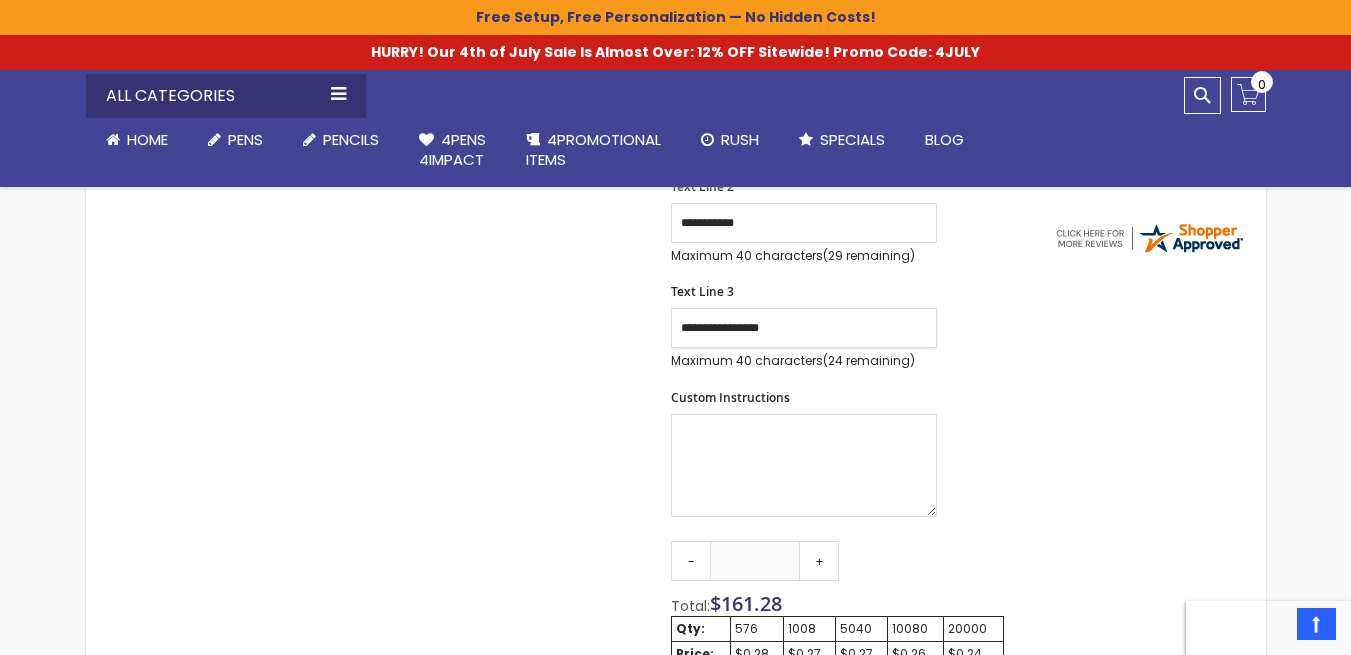 scroll, scrollTop: 870, scrollLeft: 0, axis: vertical 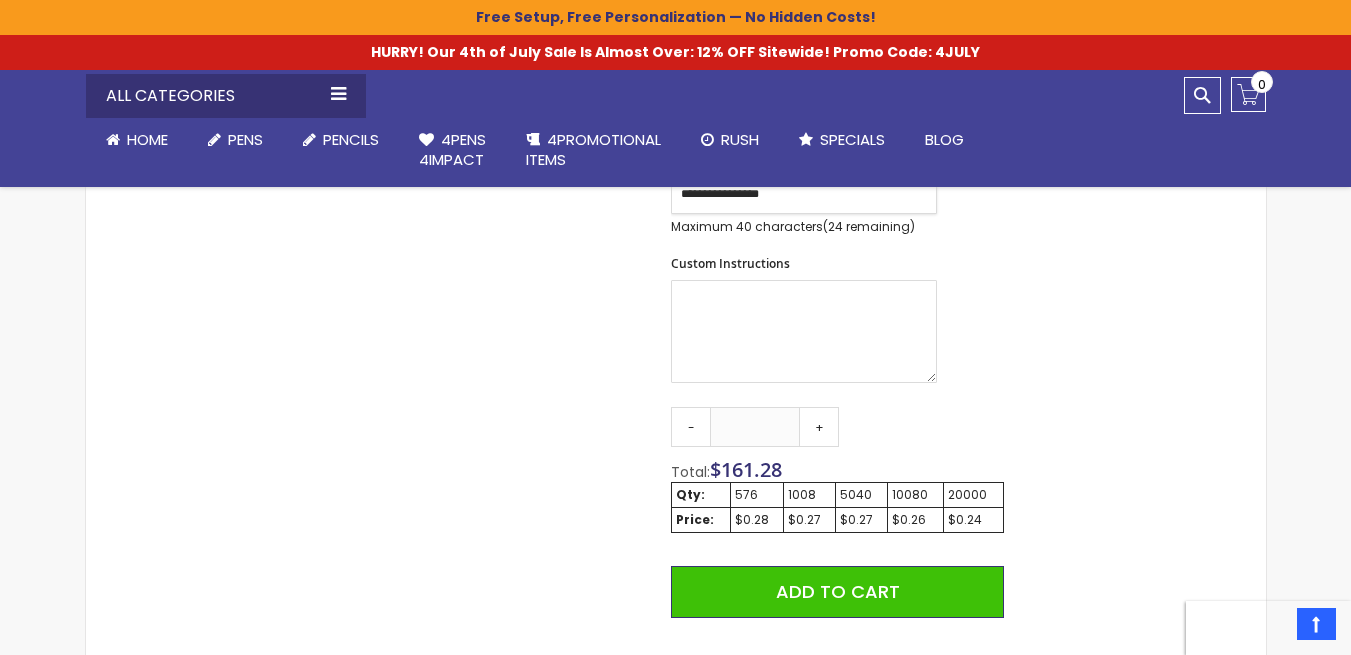 type on "**********" 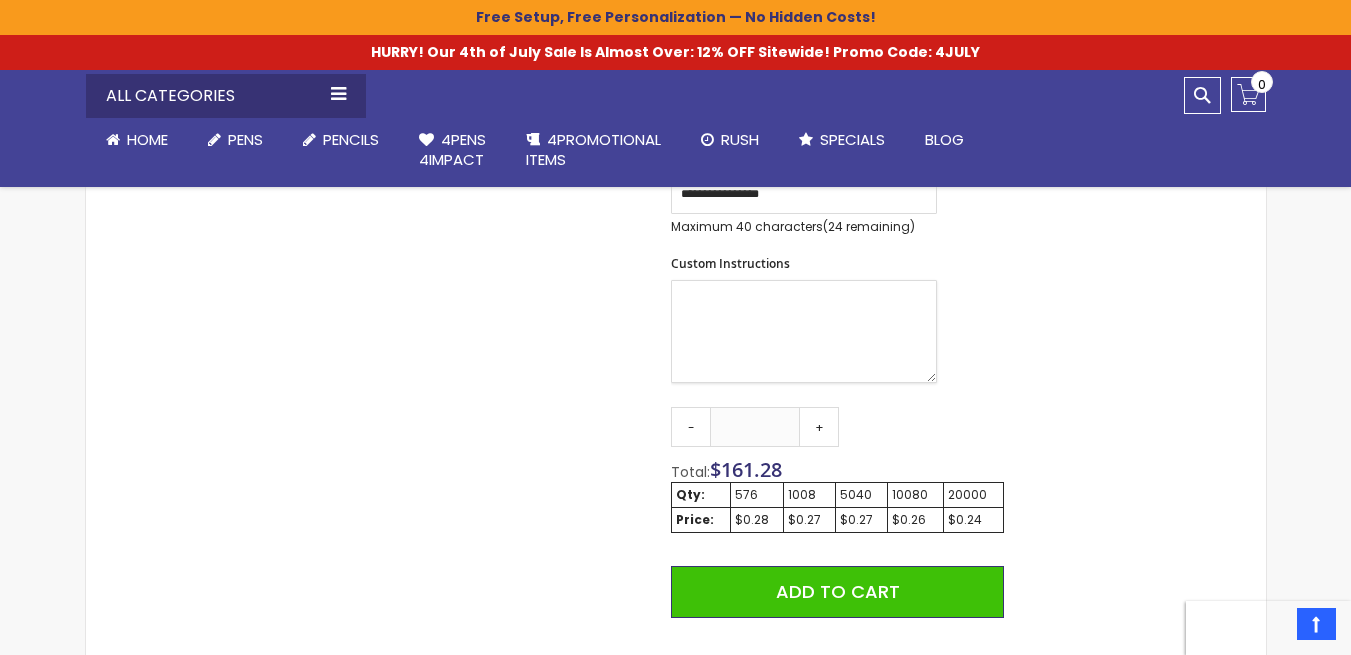 click on "Custom Instructions" at bounding box center [804, 331] 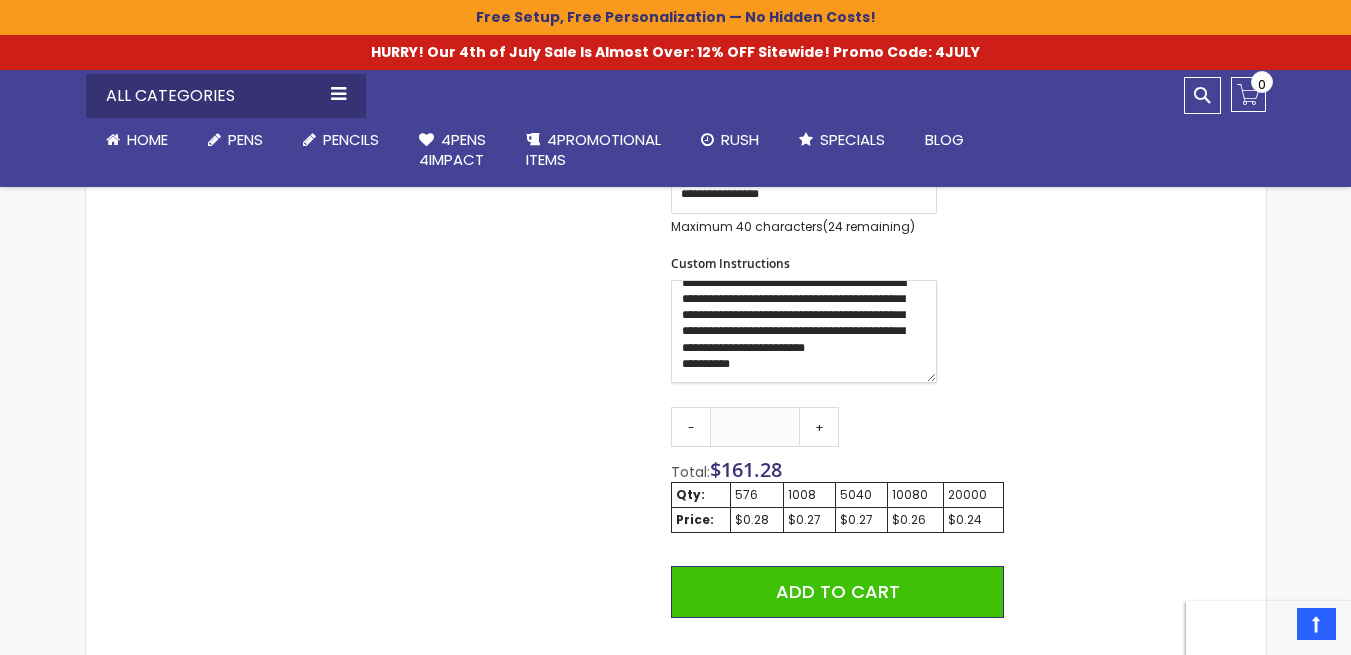 scroll, scrollTop: 39, scrollLeft: 0, axis: vertical 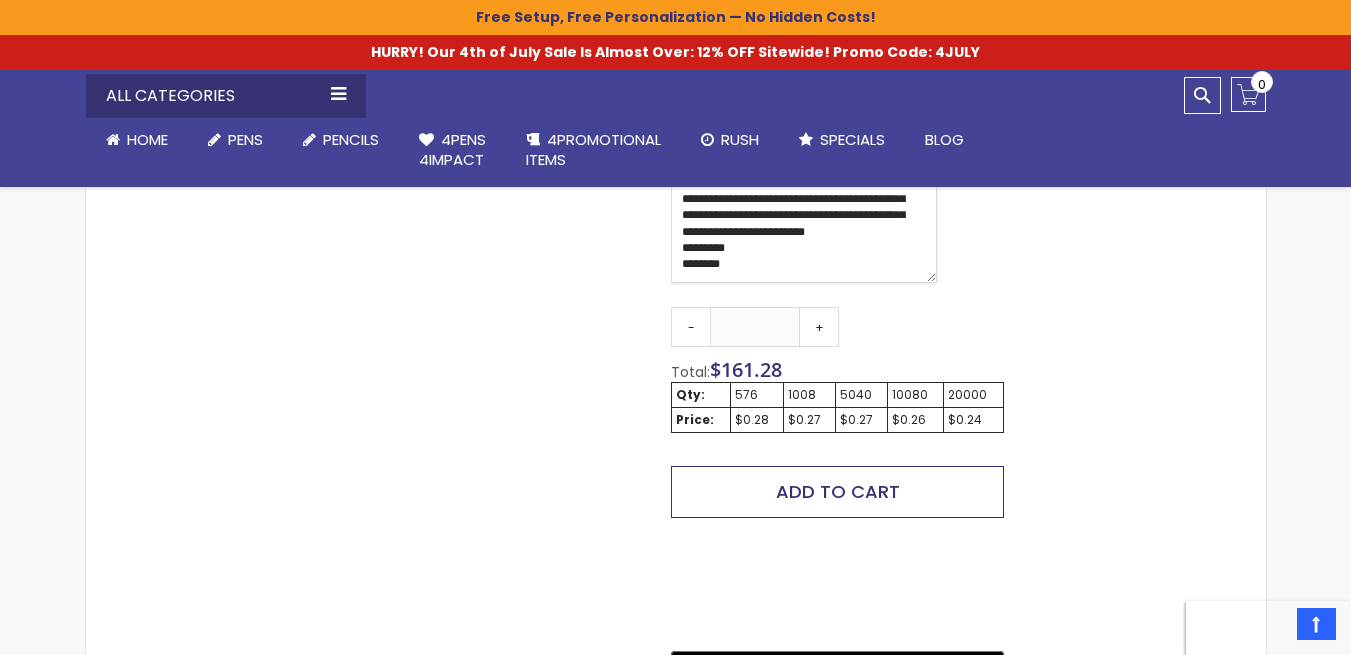 type on "**********" 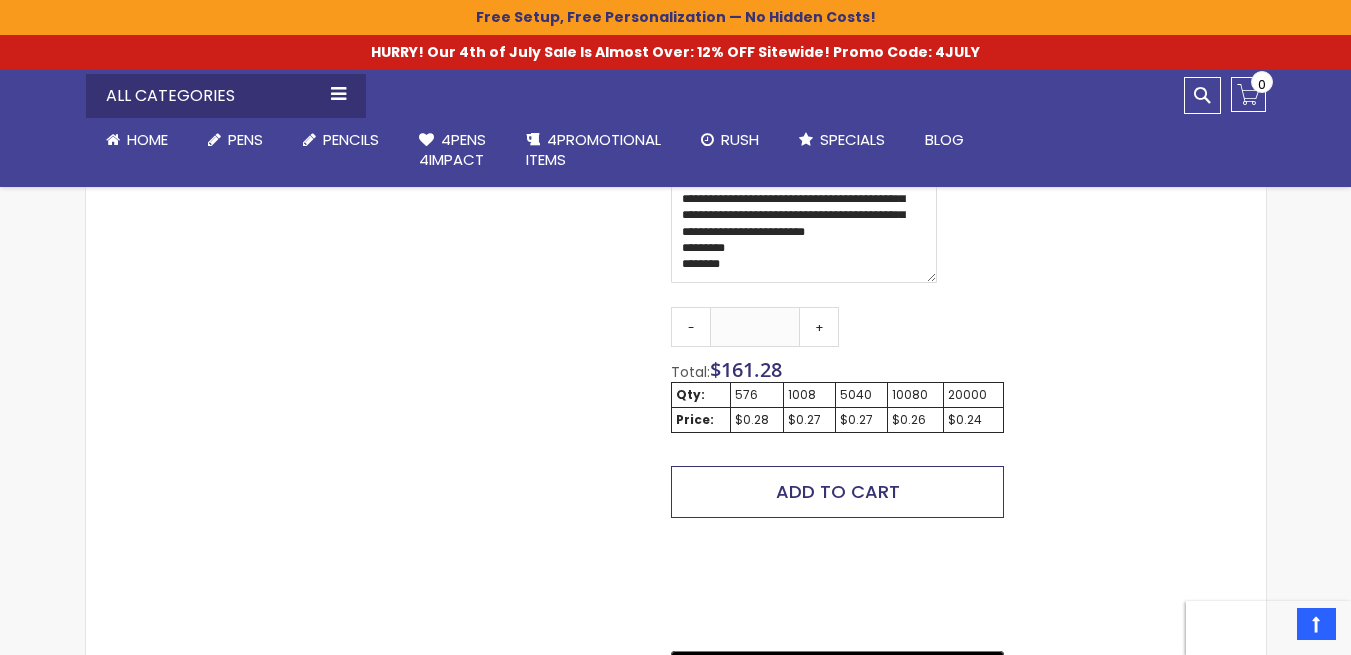 click on "Add to Cart" at bounding box center [838, 491] 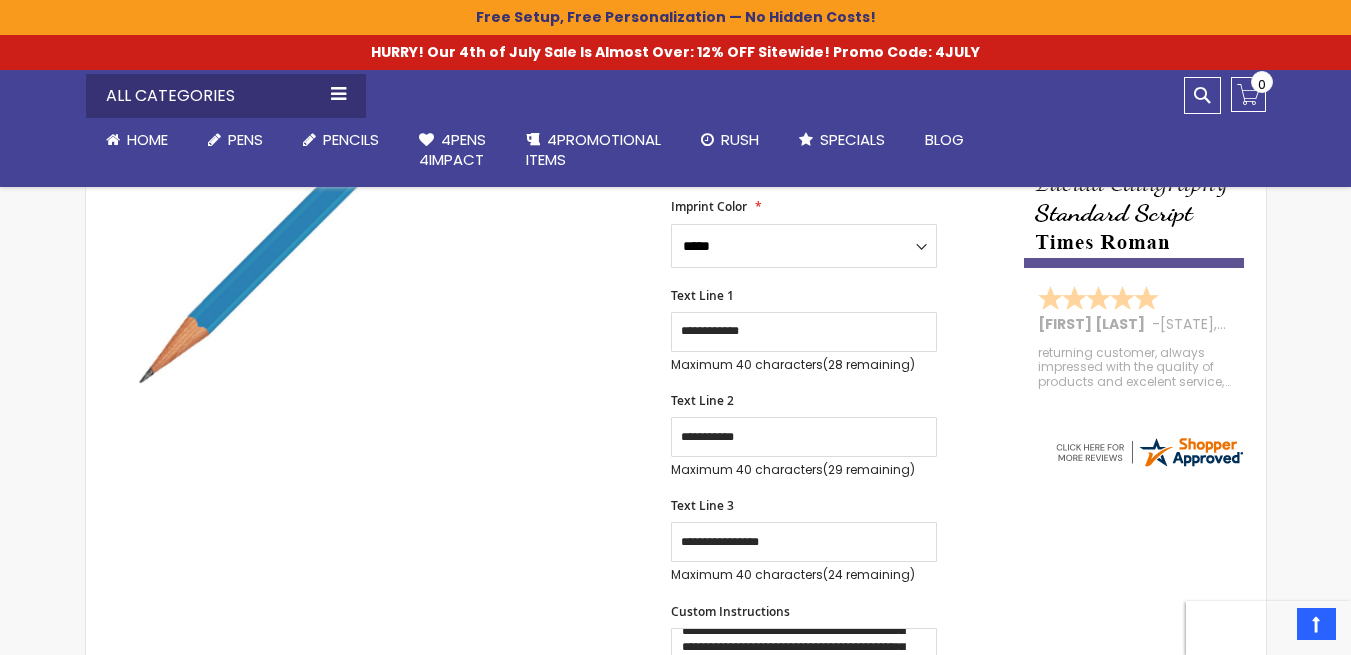 scroll, scrollTop: 517, scrollLeft: 0, axis: vertical 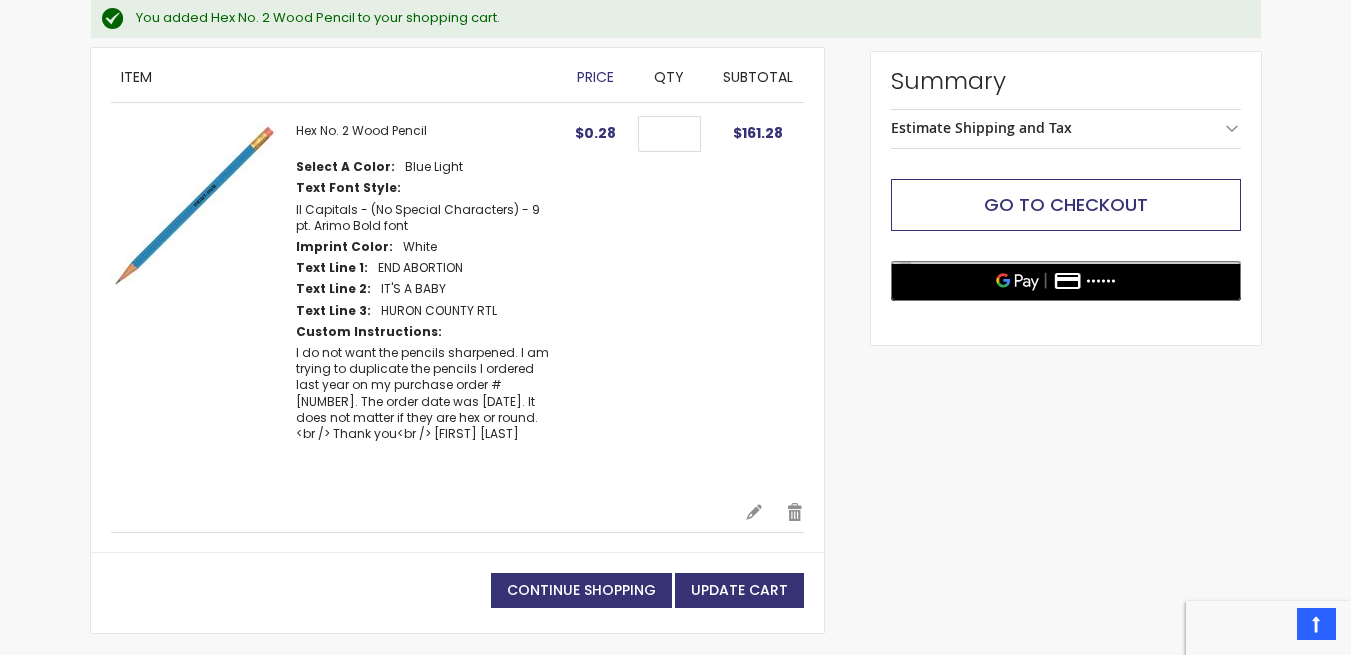 click on "Go to Checkout" at bounding box center [1066, 204] 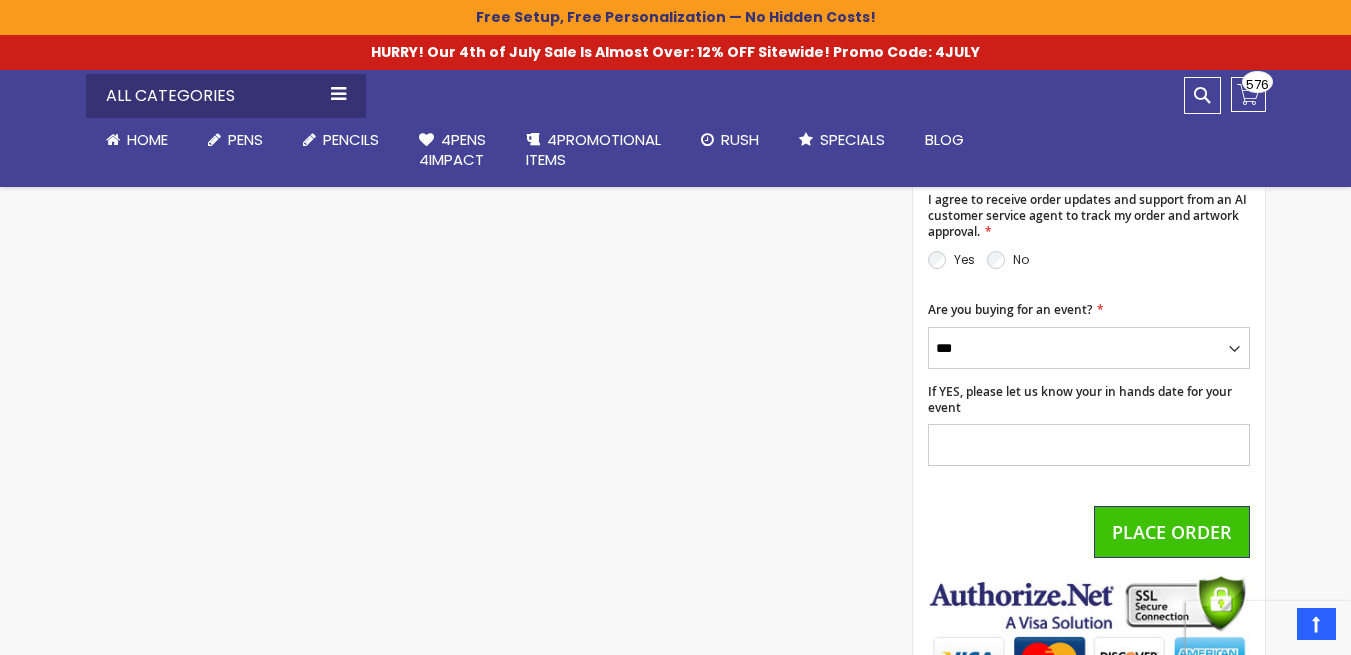 scroll, scrollTop: 1000, scrollLeft: 0, axis: vertical 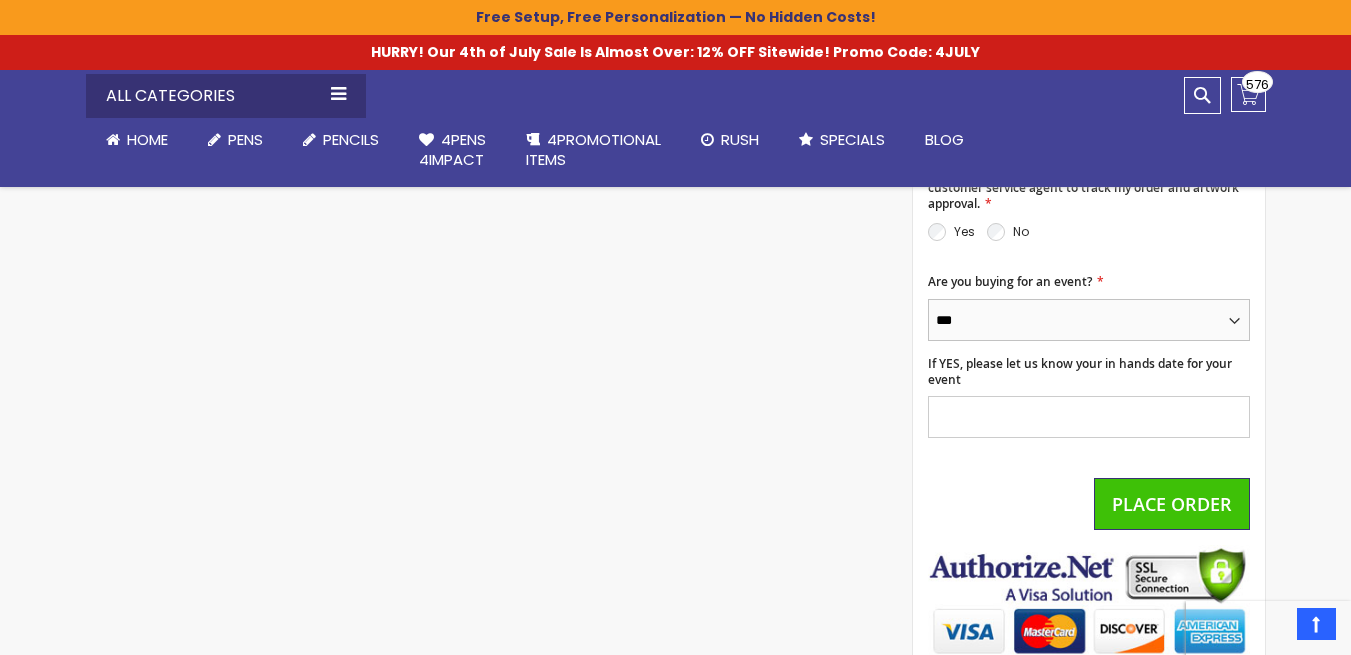 click on "*** **" at bounding box center (1089, 320) 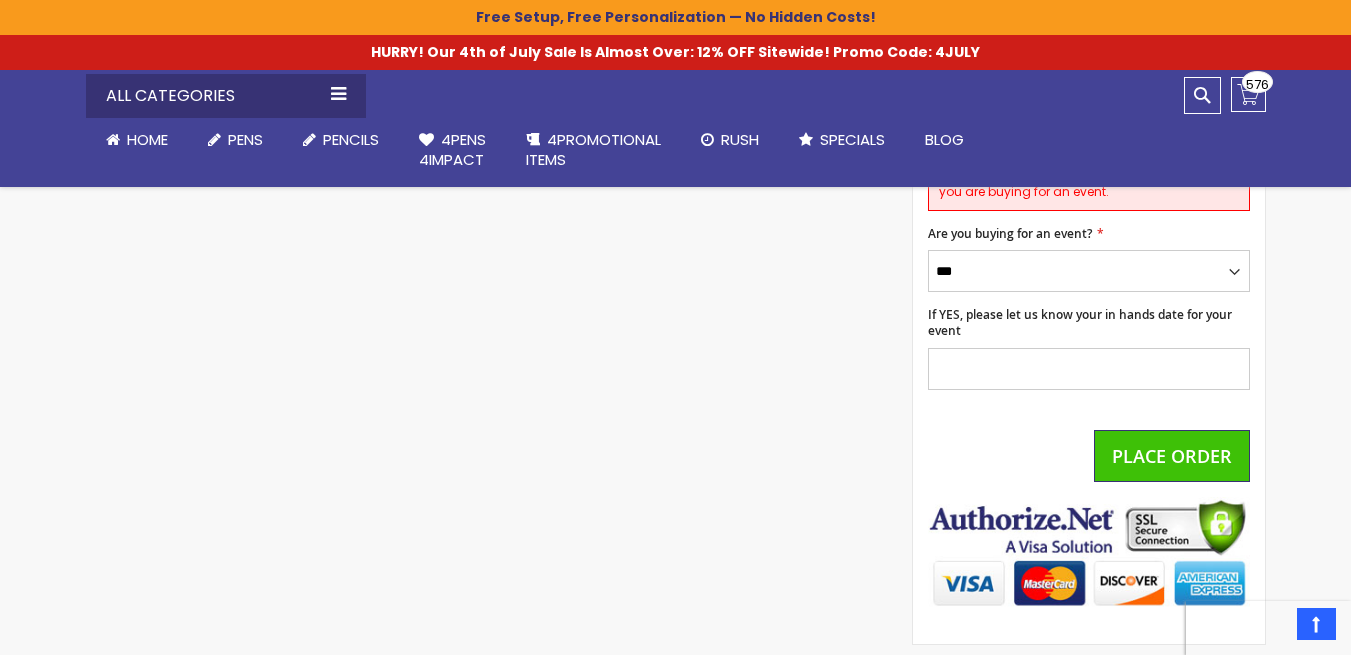 scroll, scrollTop: 1200, scrollLeft: 0, axis: vertical 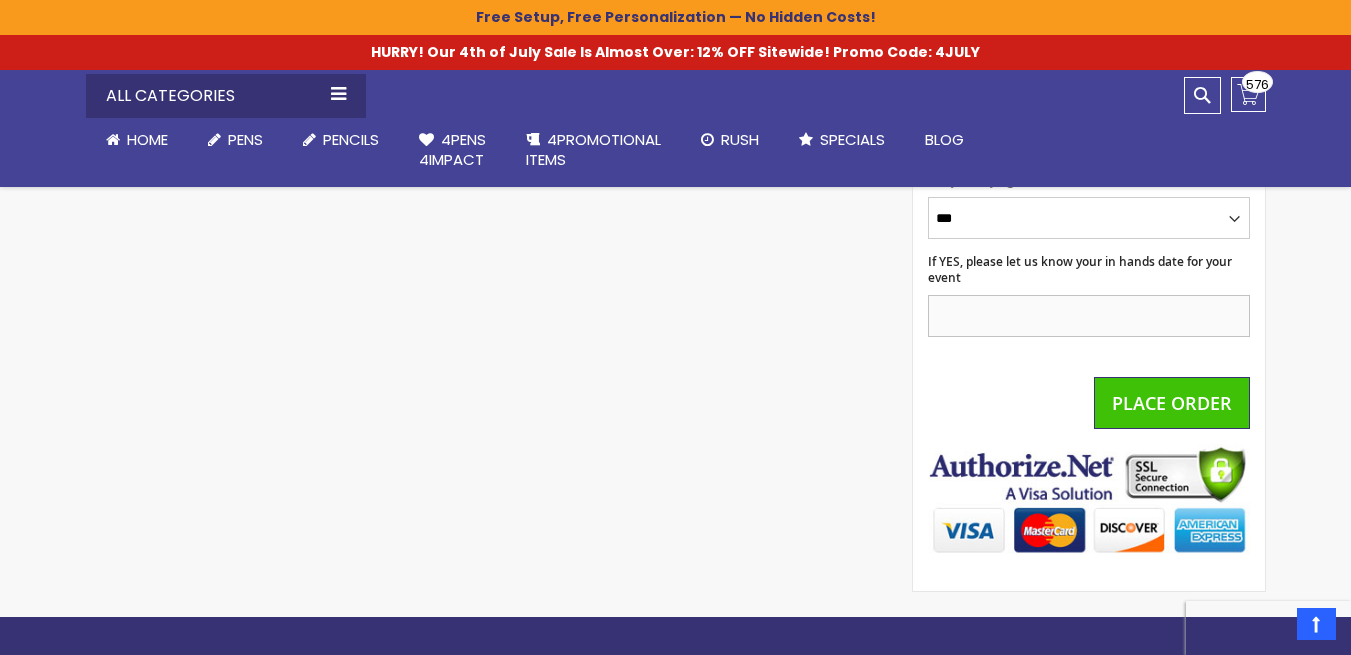 click on "If YES, please let us know your in hands date for your event" at bounding box center [1089, 316] 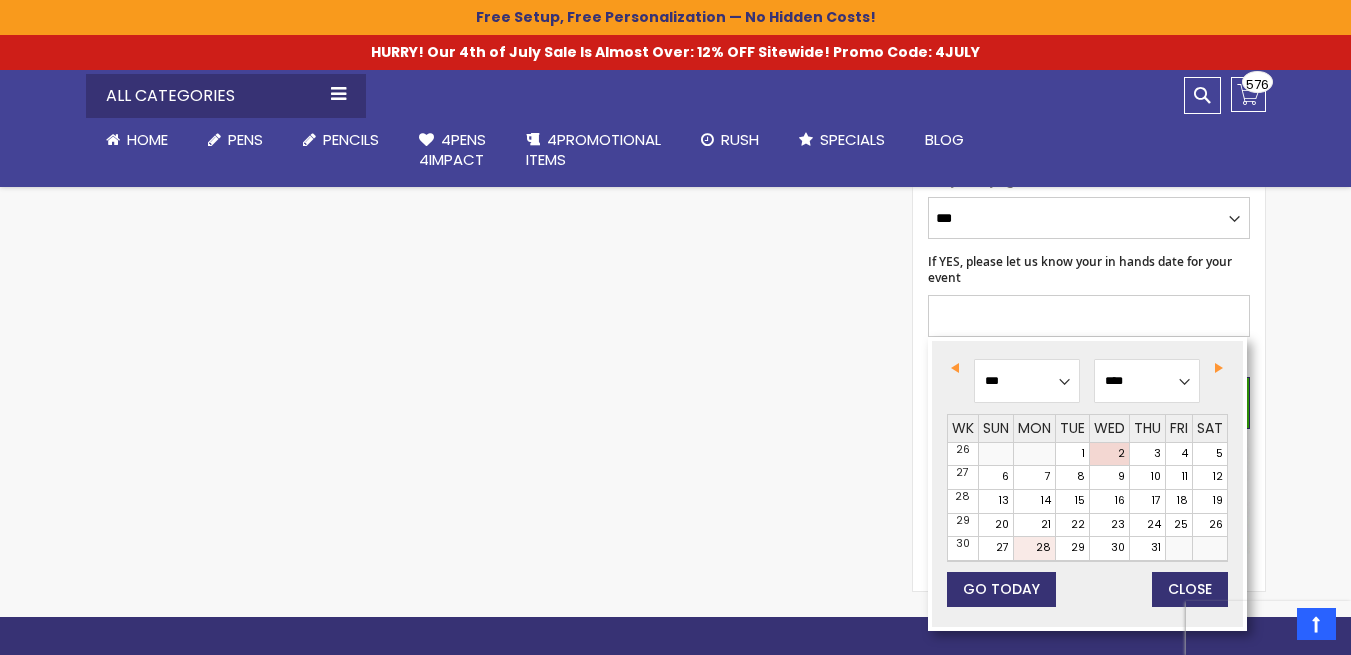 click on "28" at bounding box center [1034, 548] 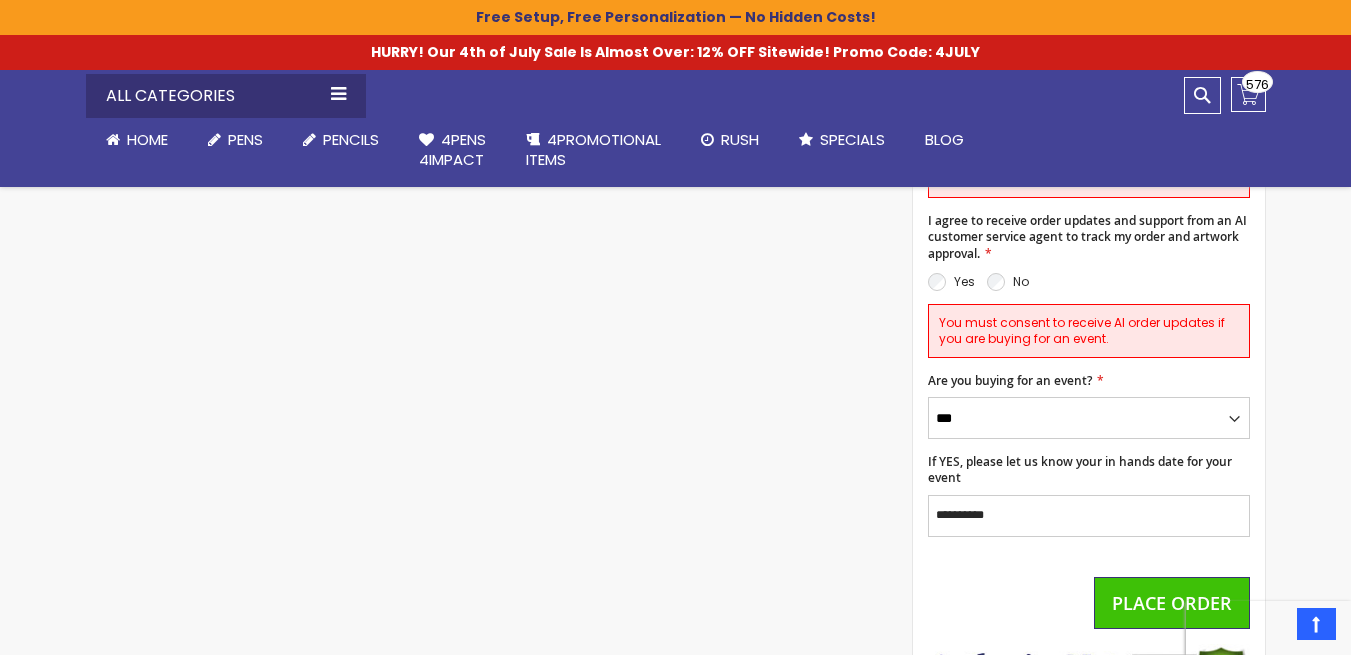 scroll, scrollTop: 1100, scrollLeft: 0, axis: vertical 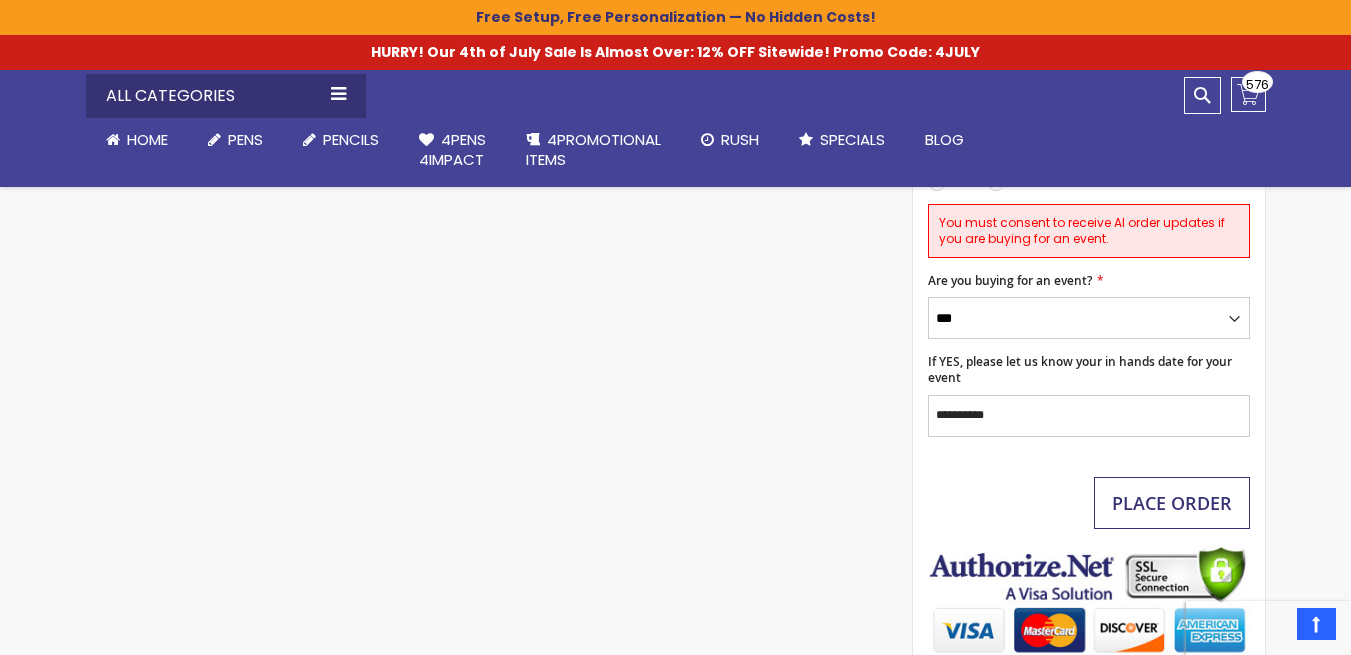 click on "Place Order" at bounding box center [1172, 503] 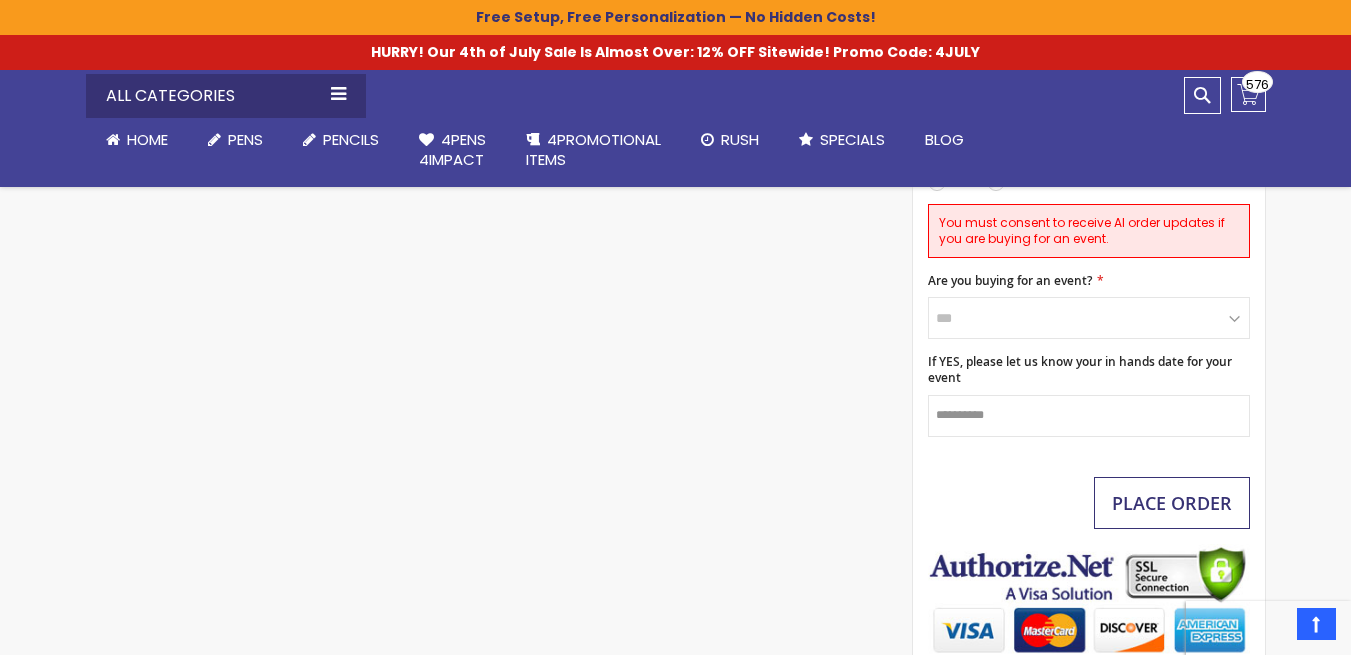 scroll, scrollTop: 865, scrollLeft: 0, axis: vertical 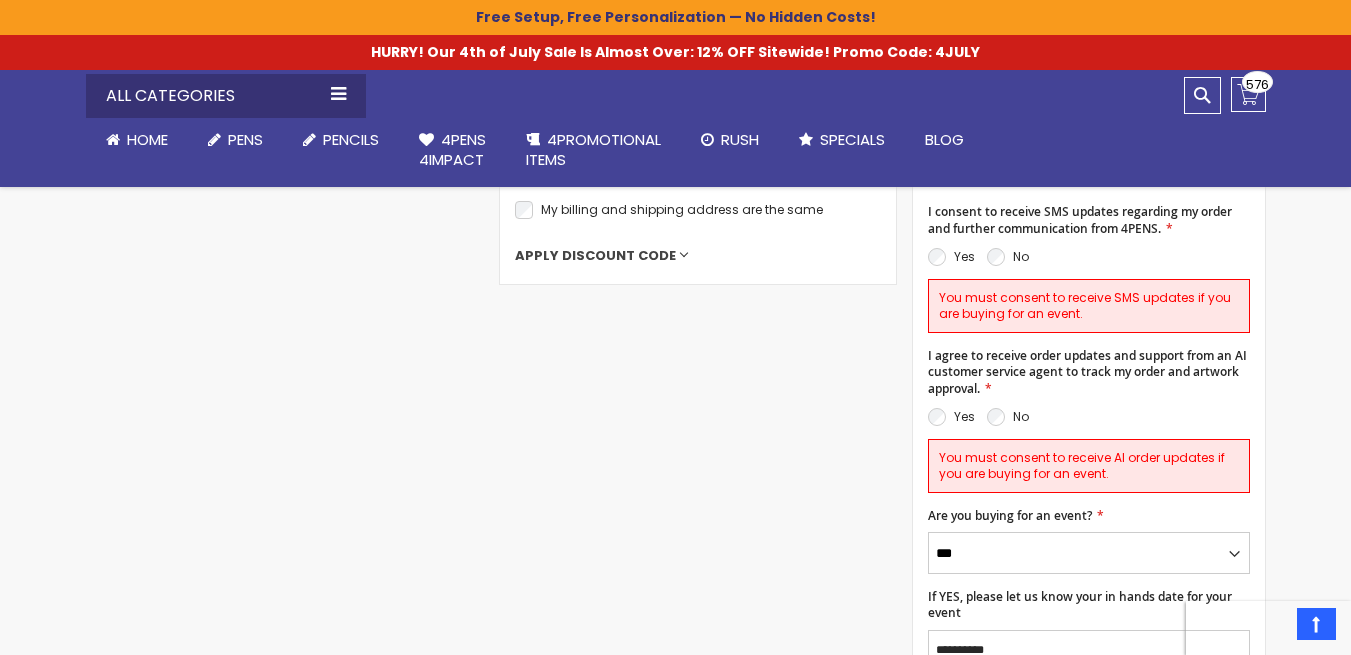 click on "Apply Discount Code" at bounding box center (595, 256) 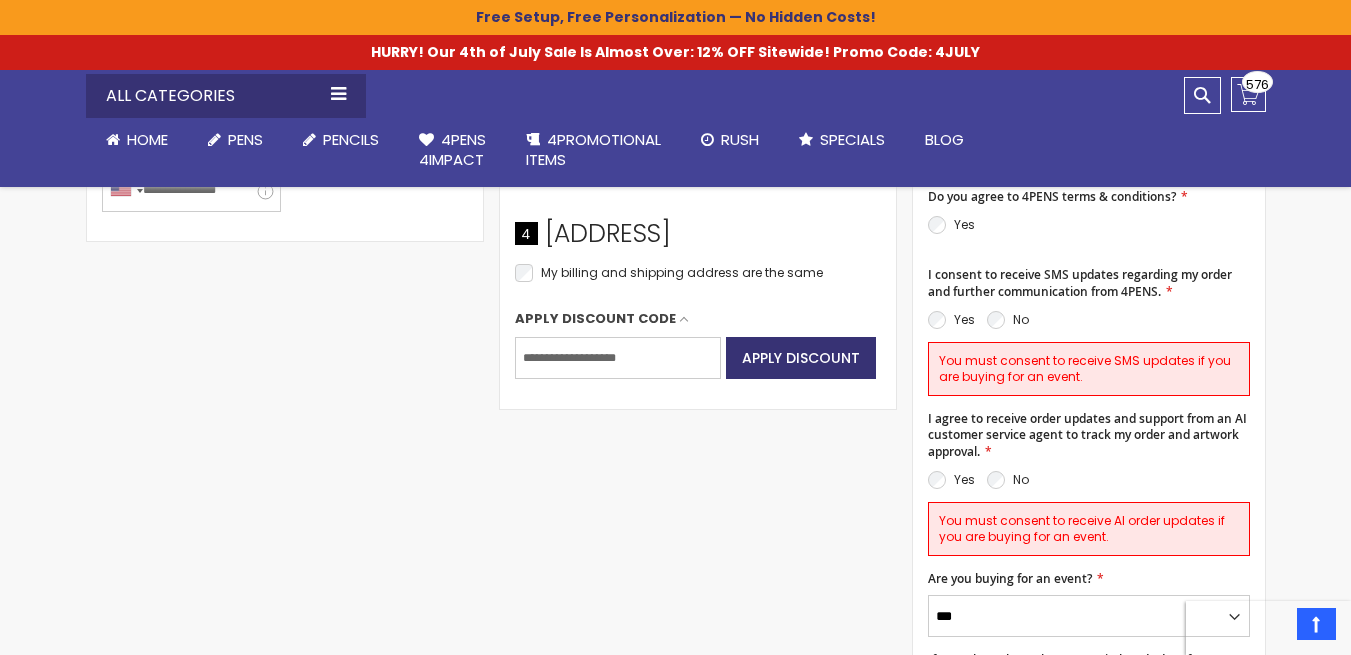 scroll, scrollTop: 900, scrollLeft: 0, axis: vertical 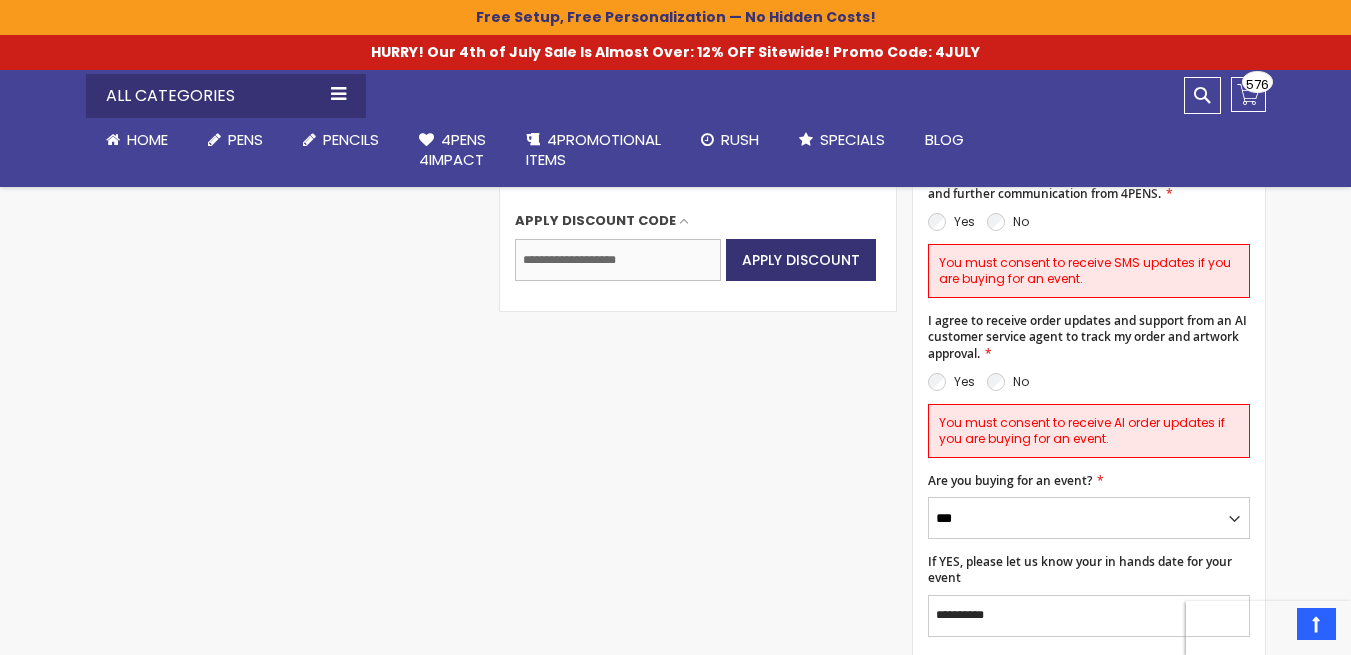 click on "Enter discount code" at bounding box center [618, 260] 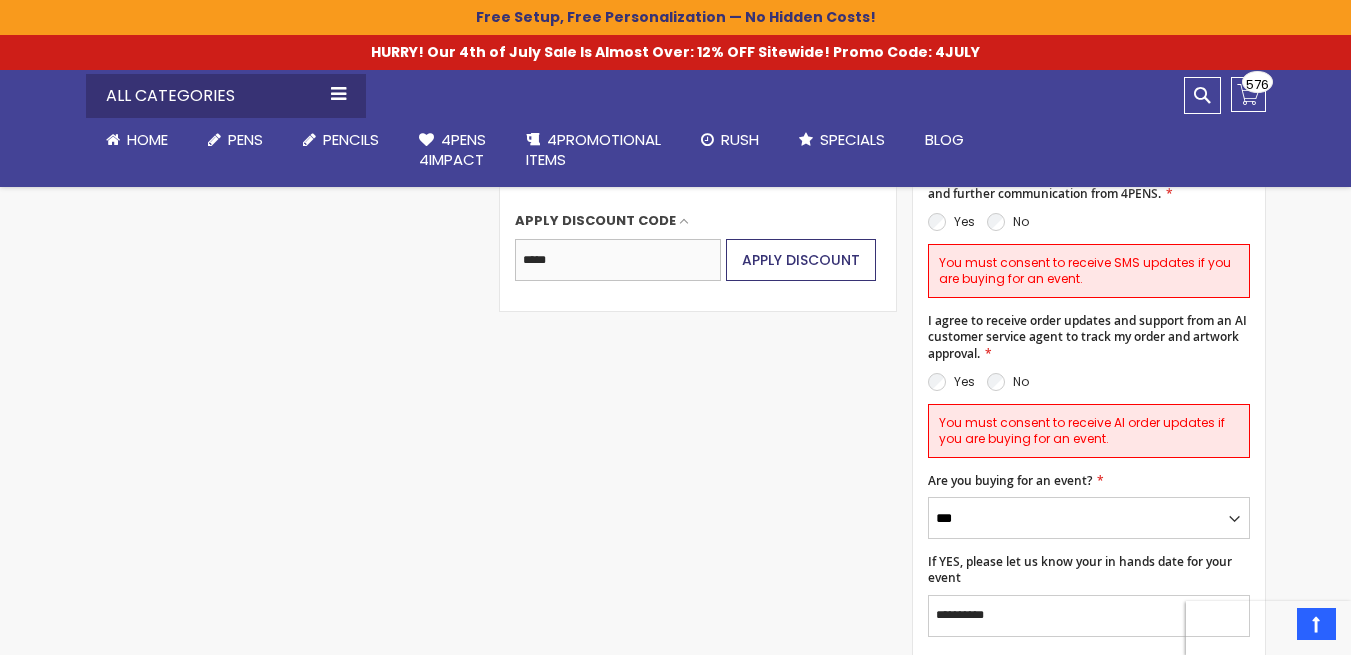 type on "*****" 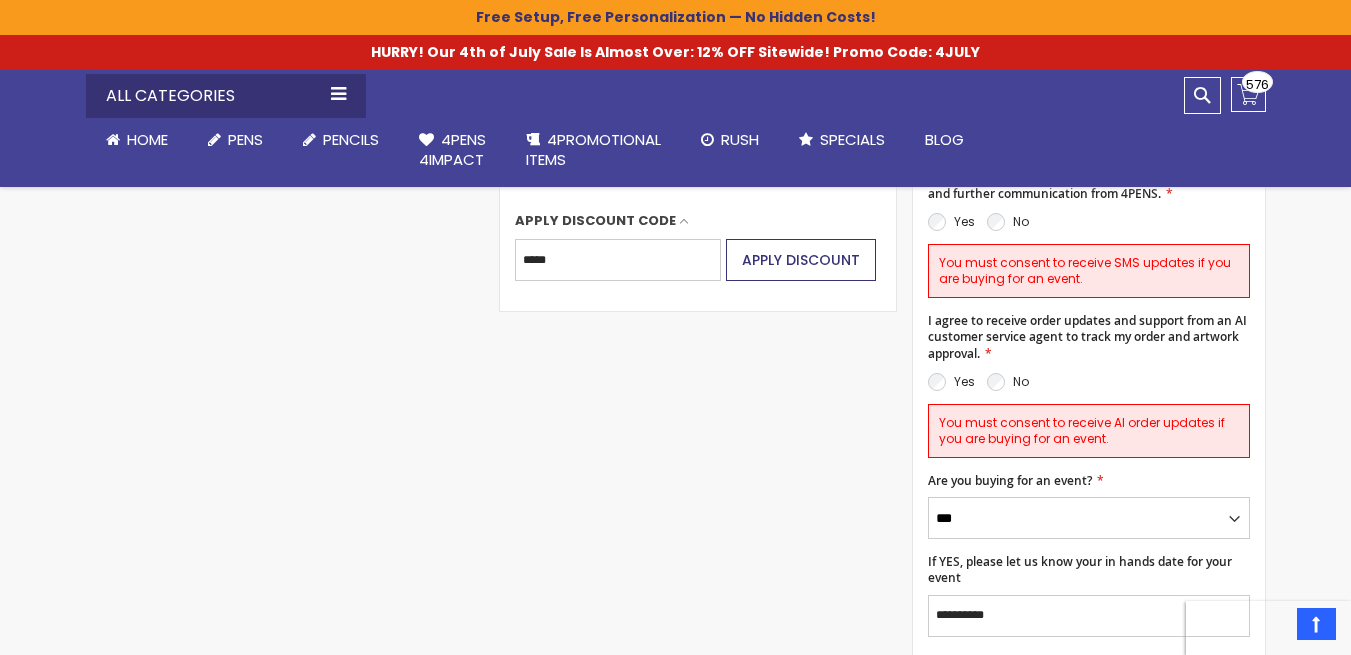 click on "Apply Discount" at bounding box center [801, 260] 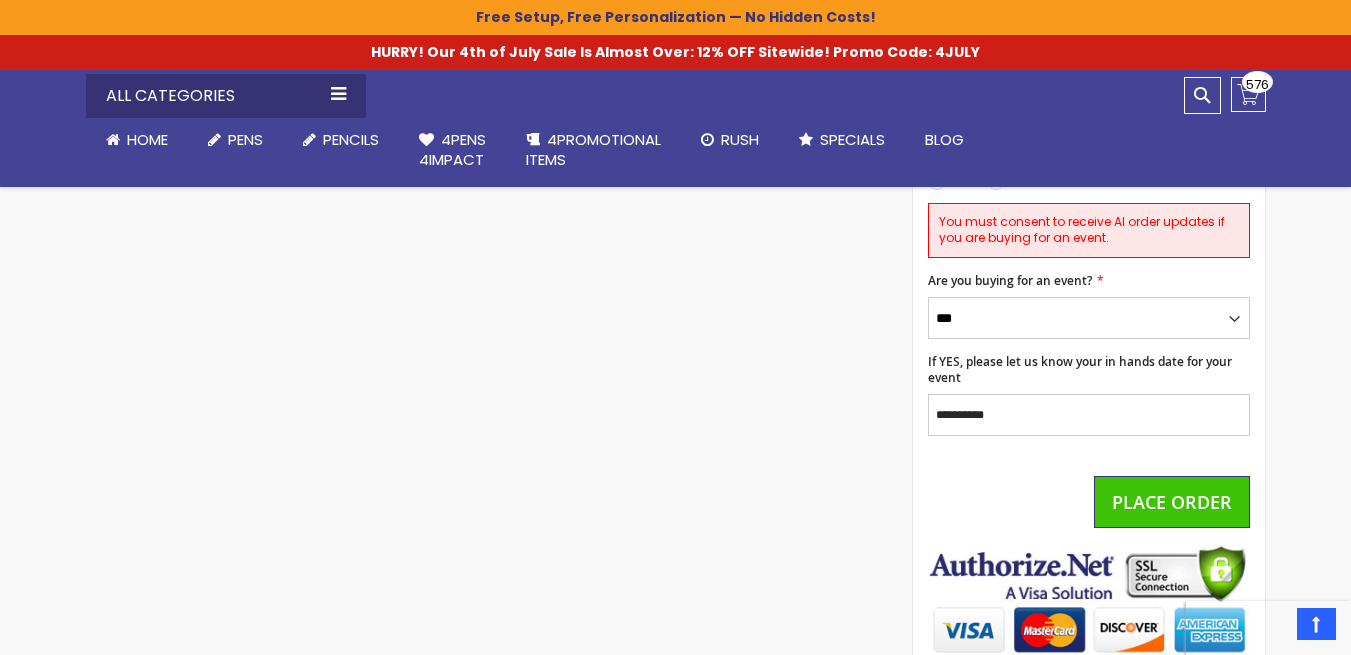 scroll, scrollTop: 1188, scrollLeft: 0, axis: vertical 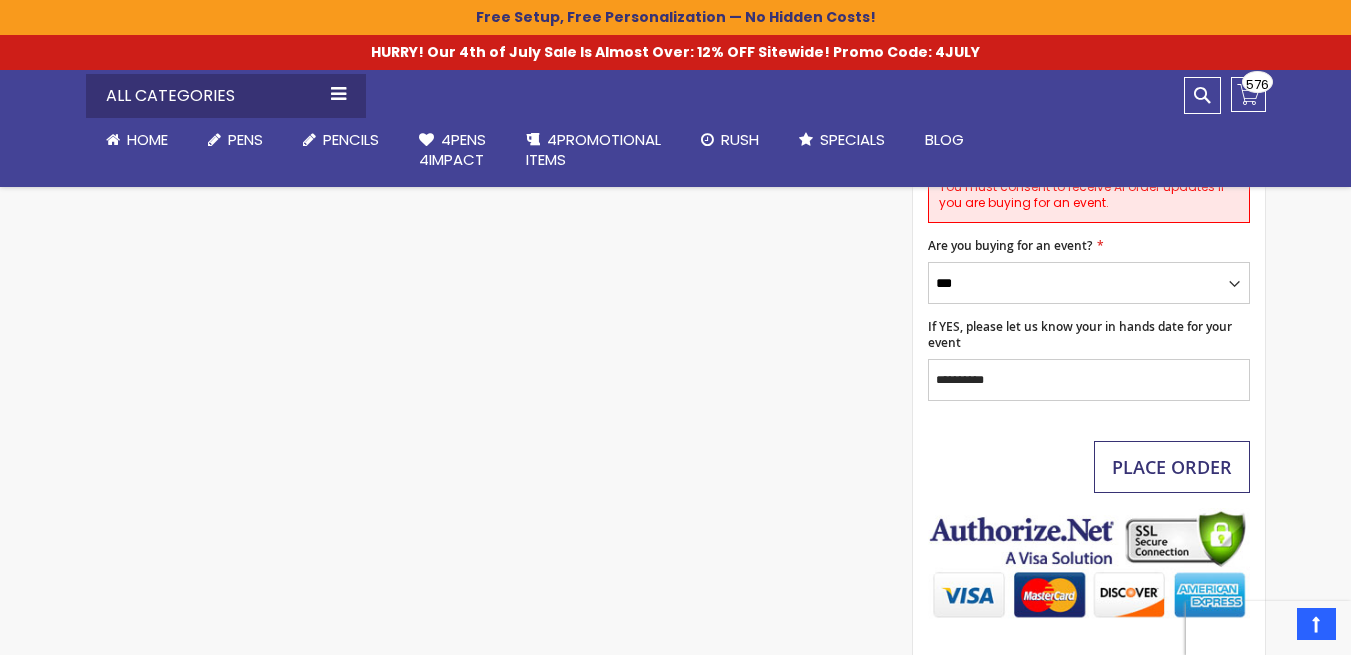 click on "Place Order" at bounding box center [1172, 467] 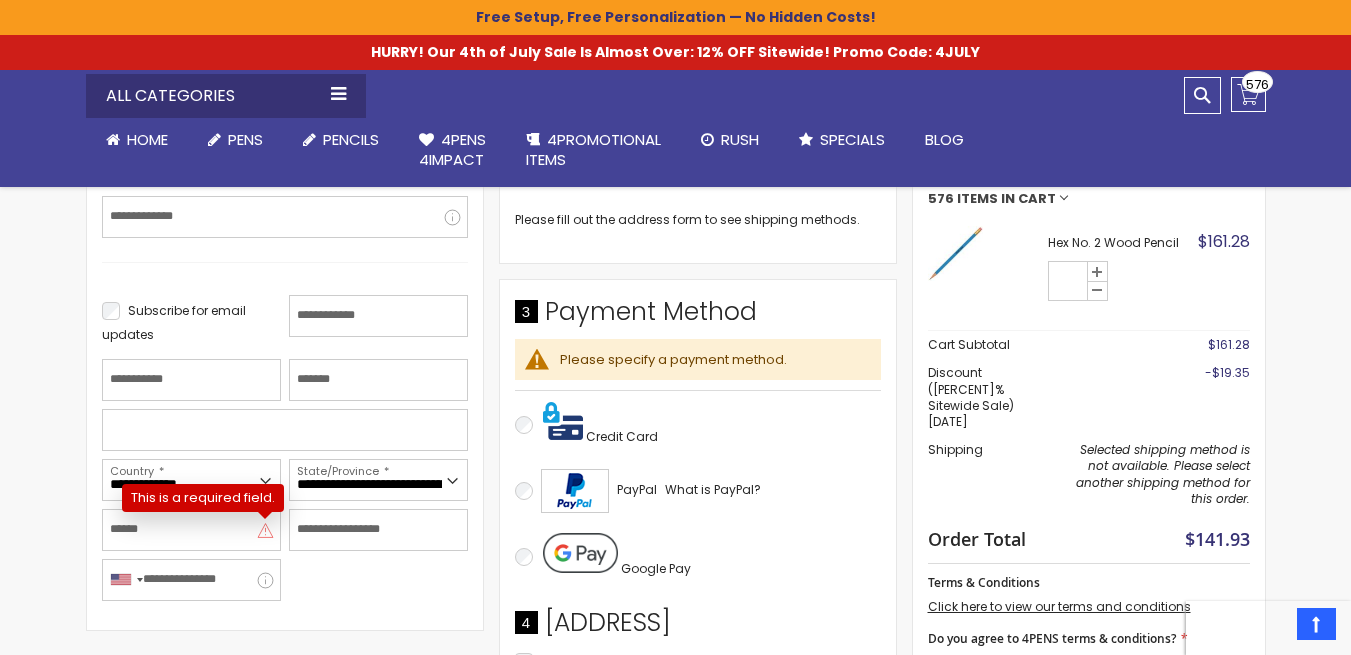 scroll, scrollTop: 365, scrollLeft: 0, axis: vertical 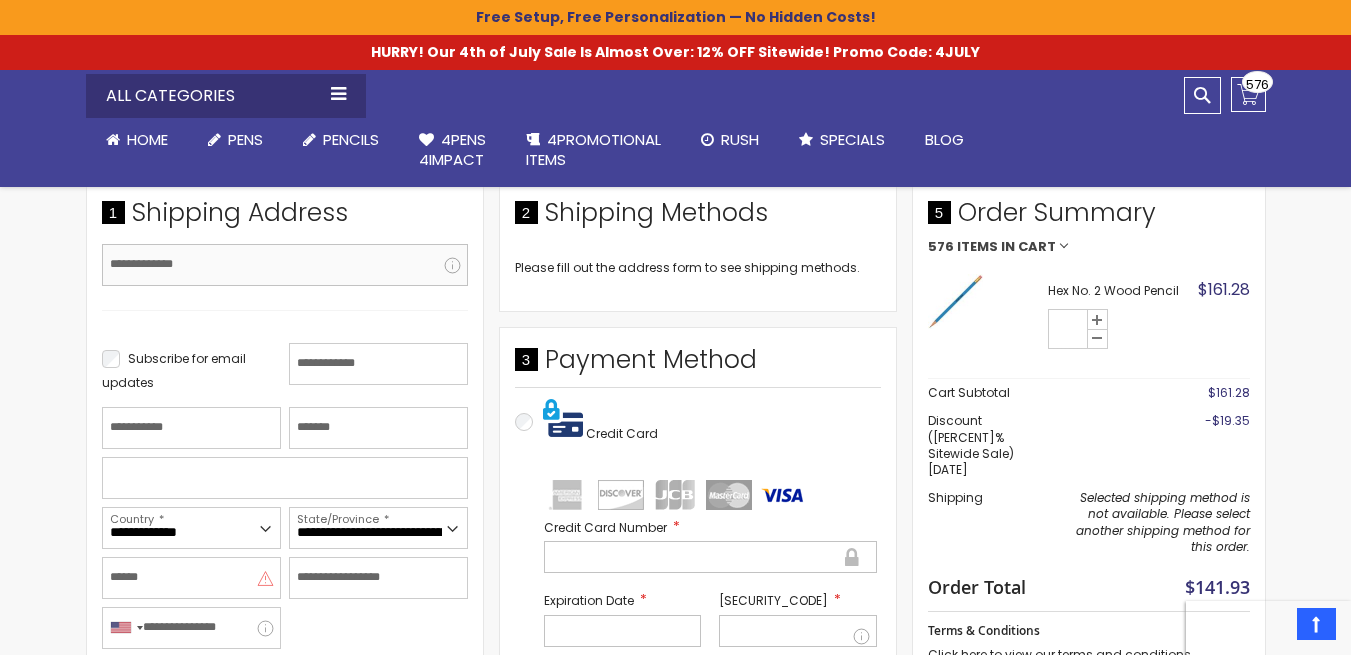 click on "Email Address" at bounding box center (285, 265) 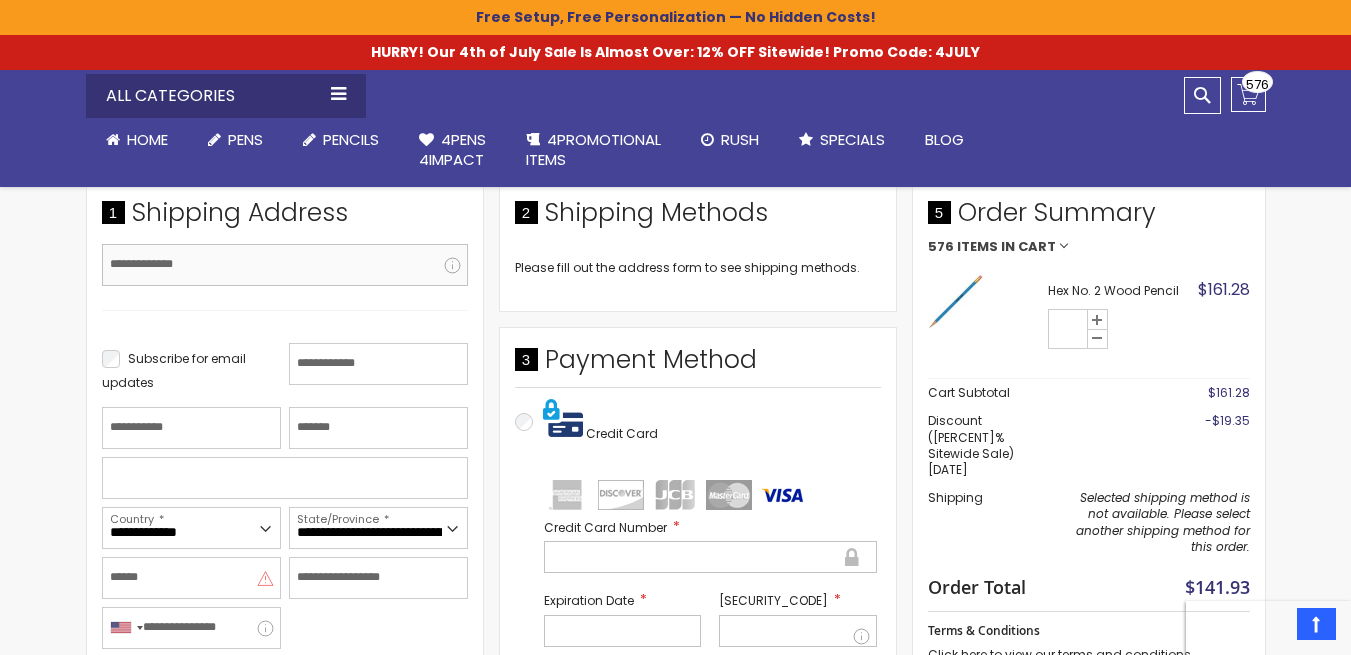 type on "**********" 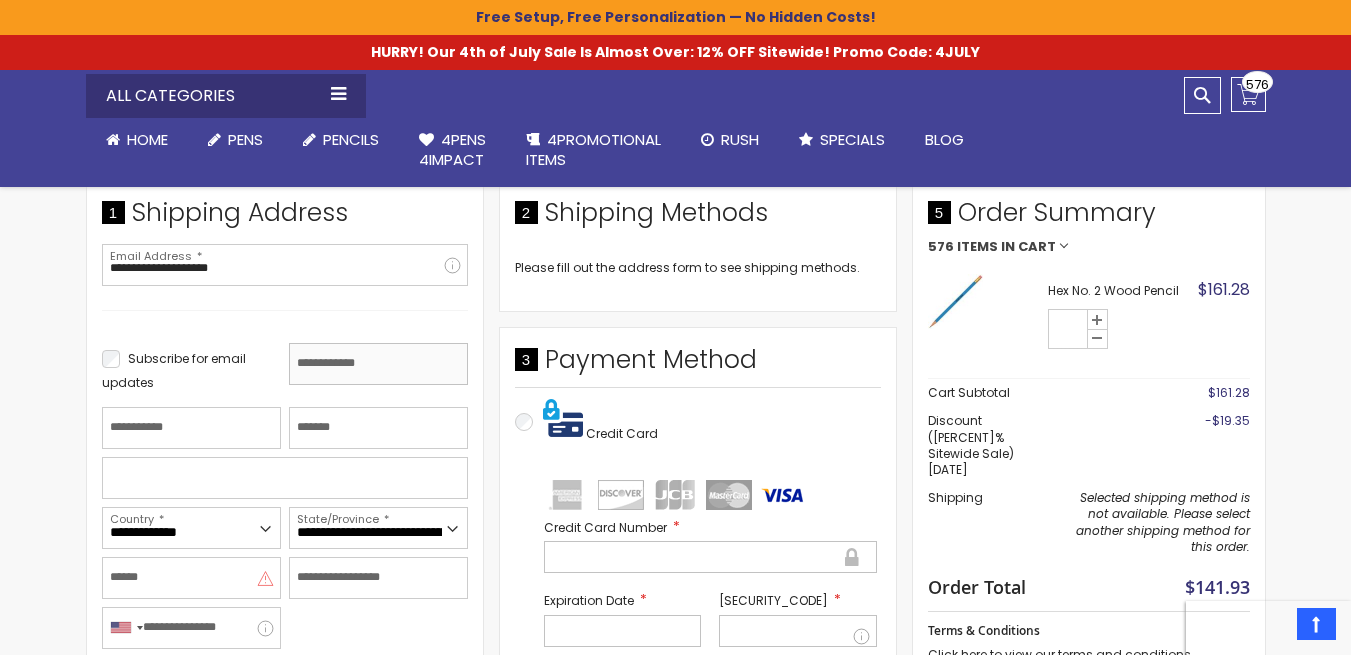 click on "First Name" at bounding box center [378, 364] 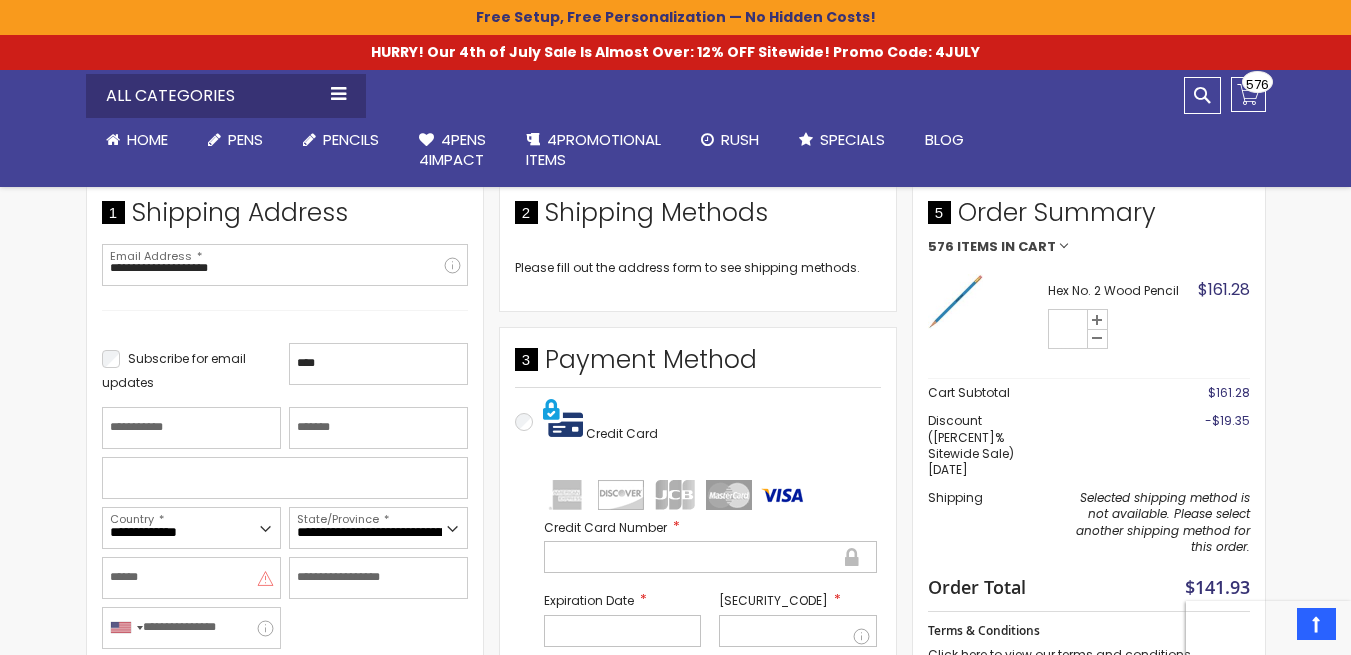 type on "***" 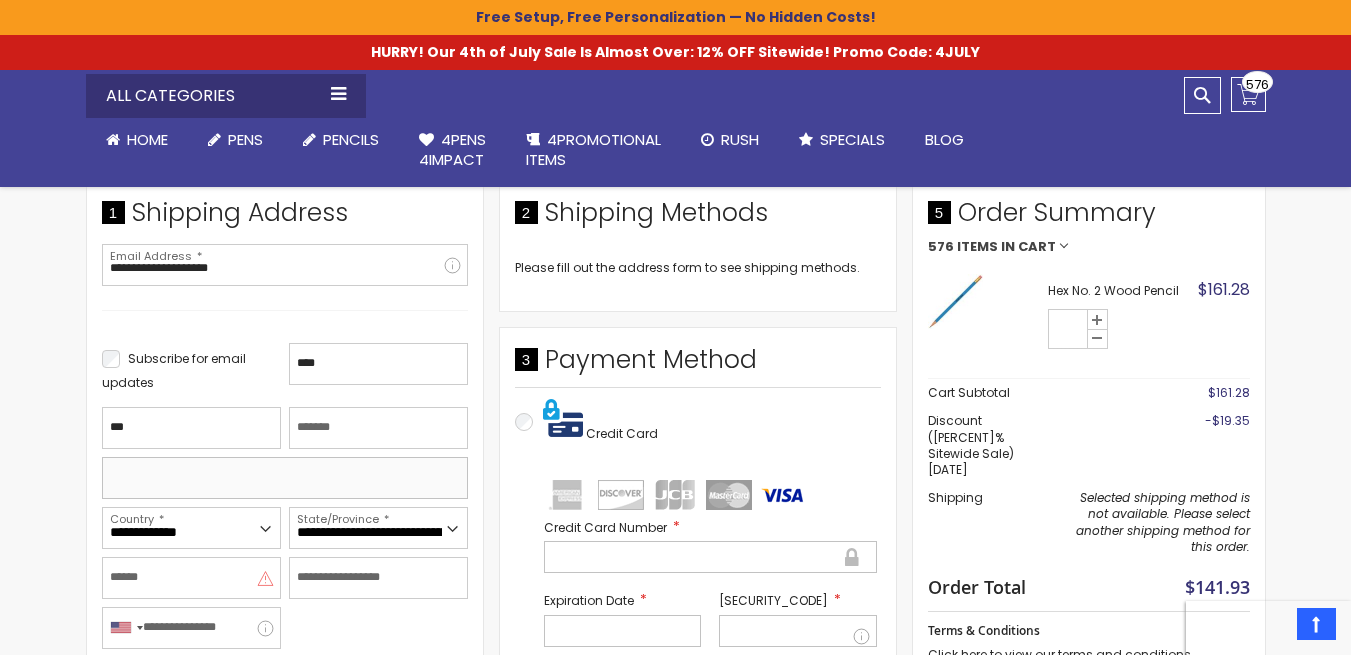 type on "**********" 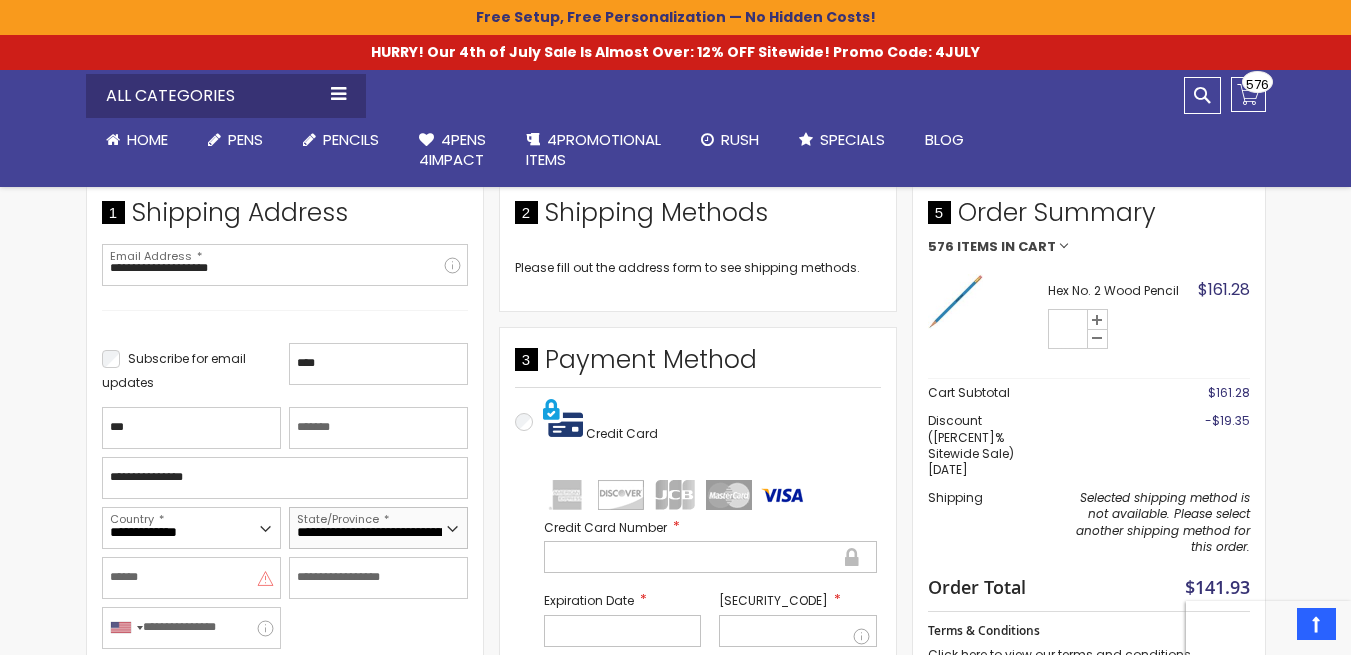 select on "**" 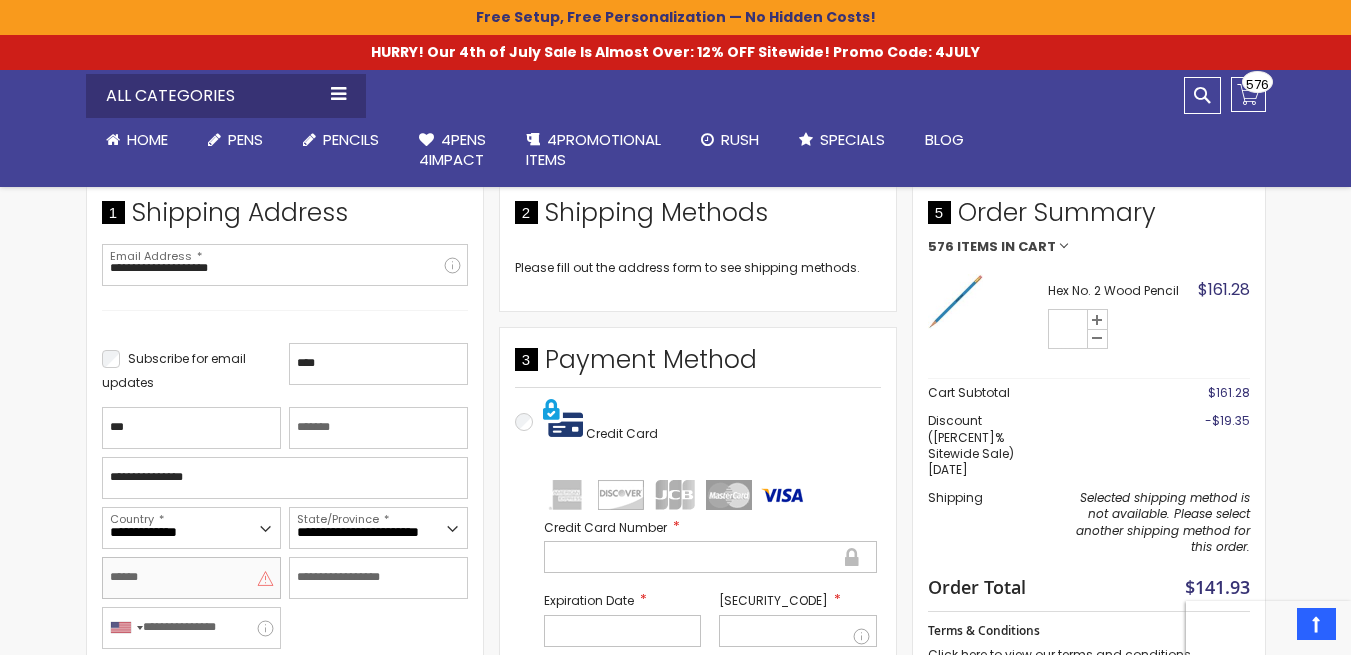 type on "*******" 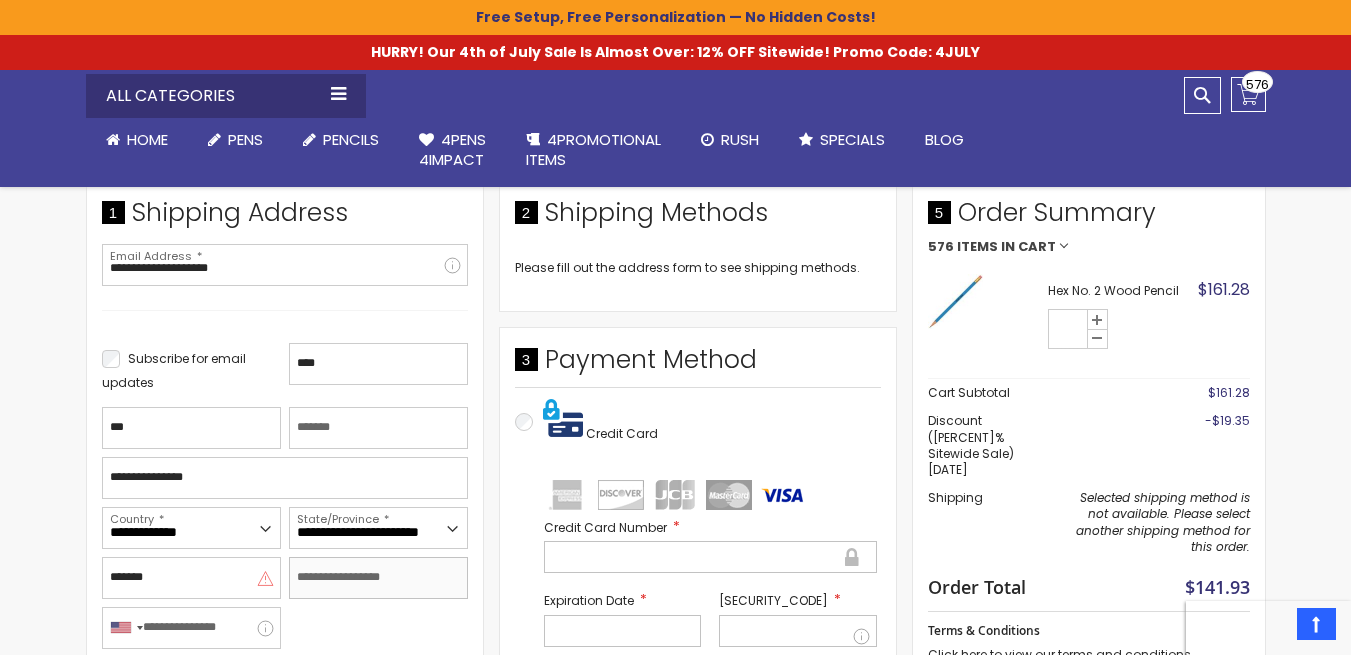 type on "*****" 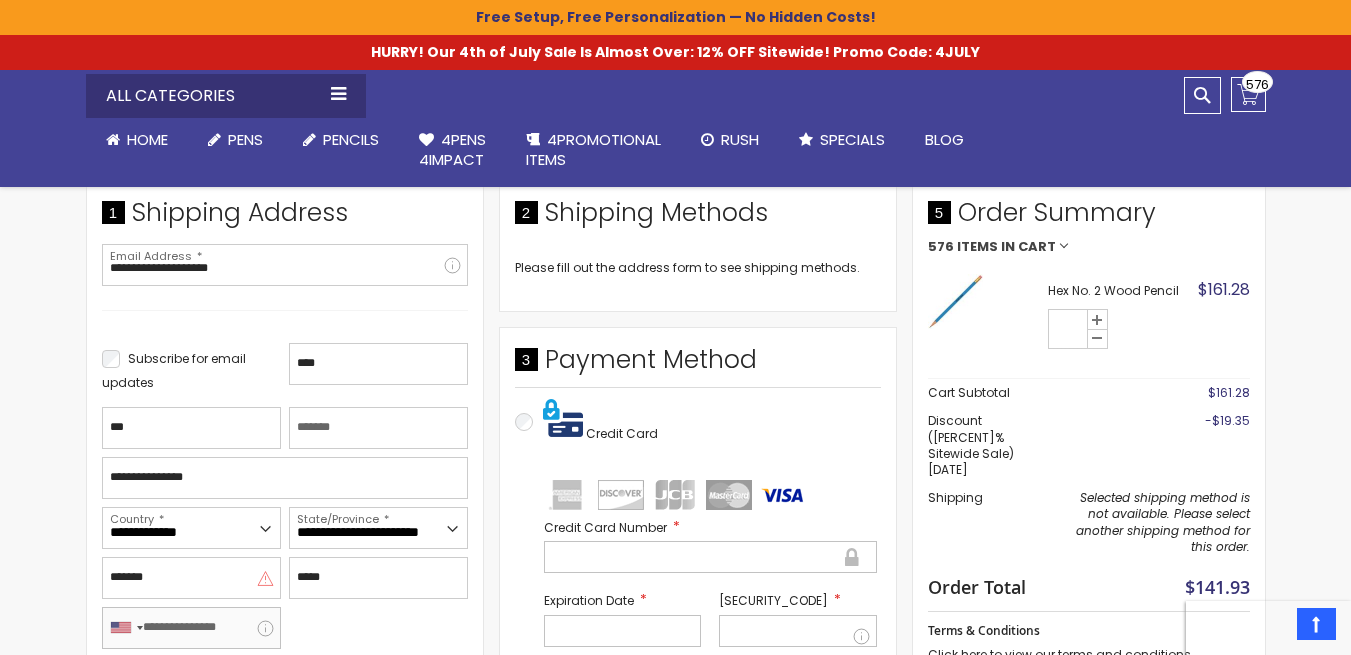 type on "**********" 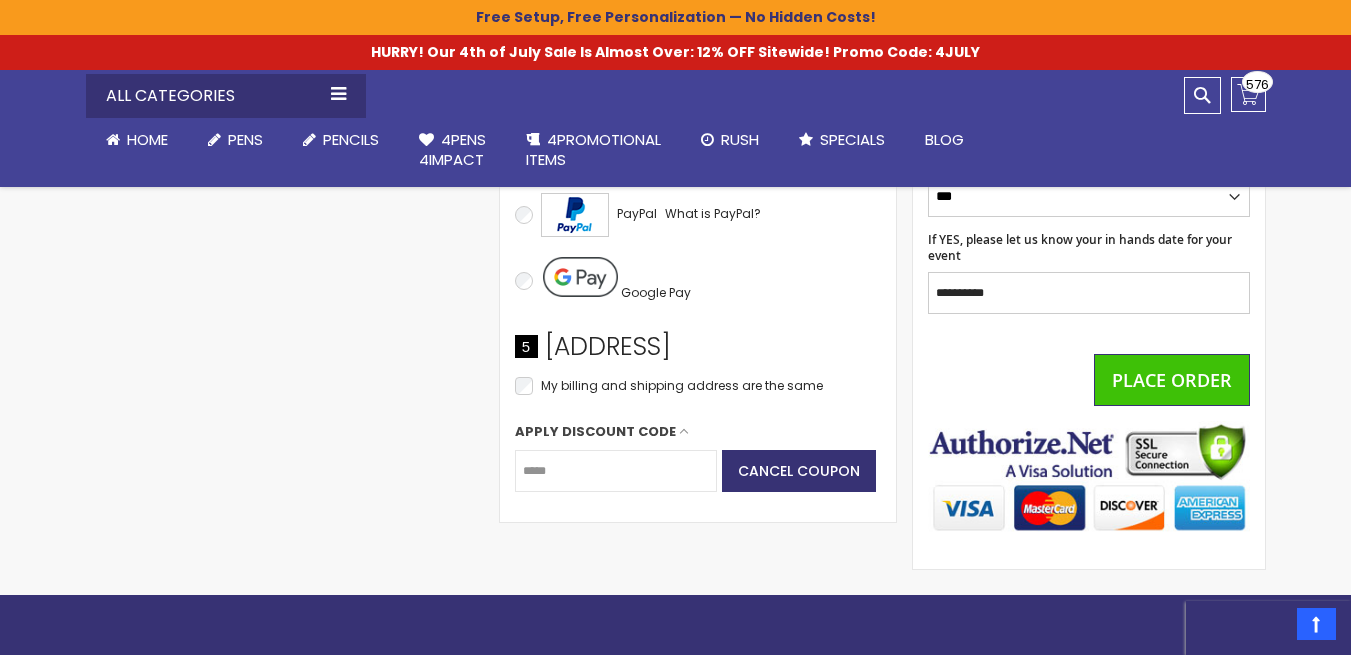 scroll, scrollTop: 1265, scrollLeft: 0, axis: vertical 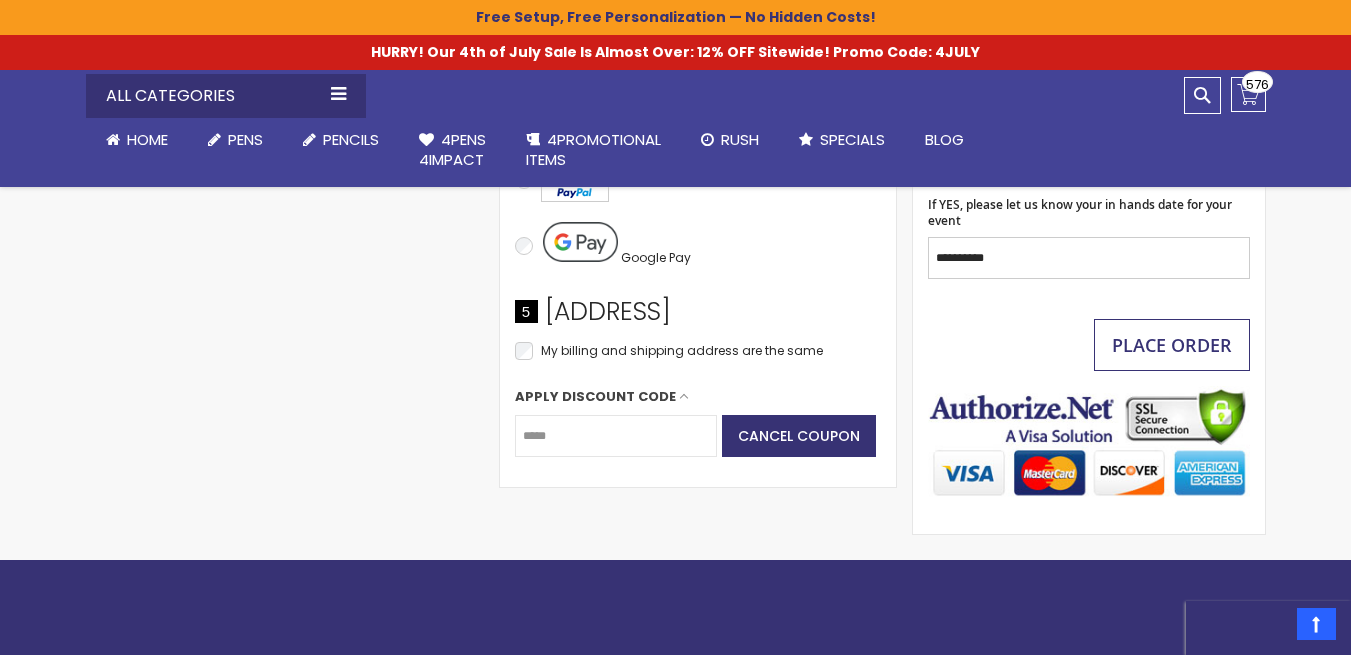 click on "Place Order" at bounding box center (1172, 345) 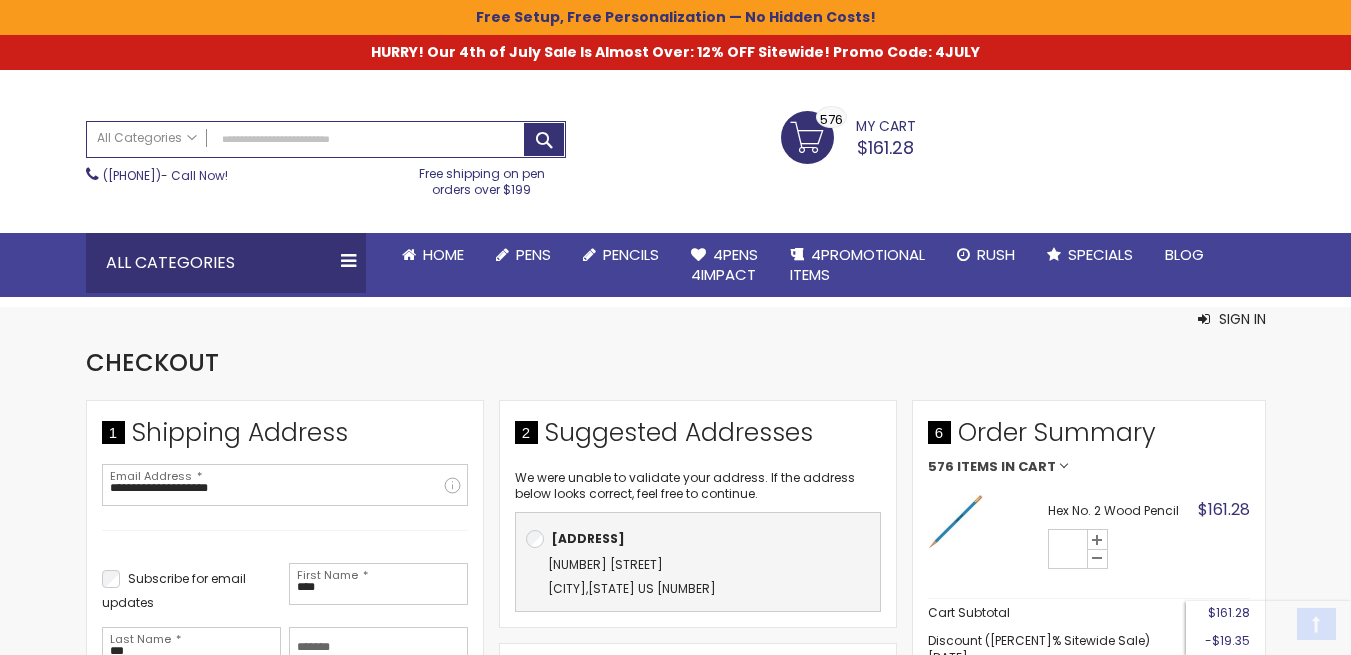 scroll, scrollTop: 200, scrollLeft: 0, axis: vertical 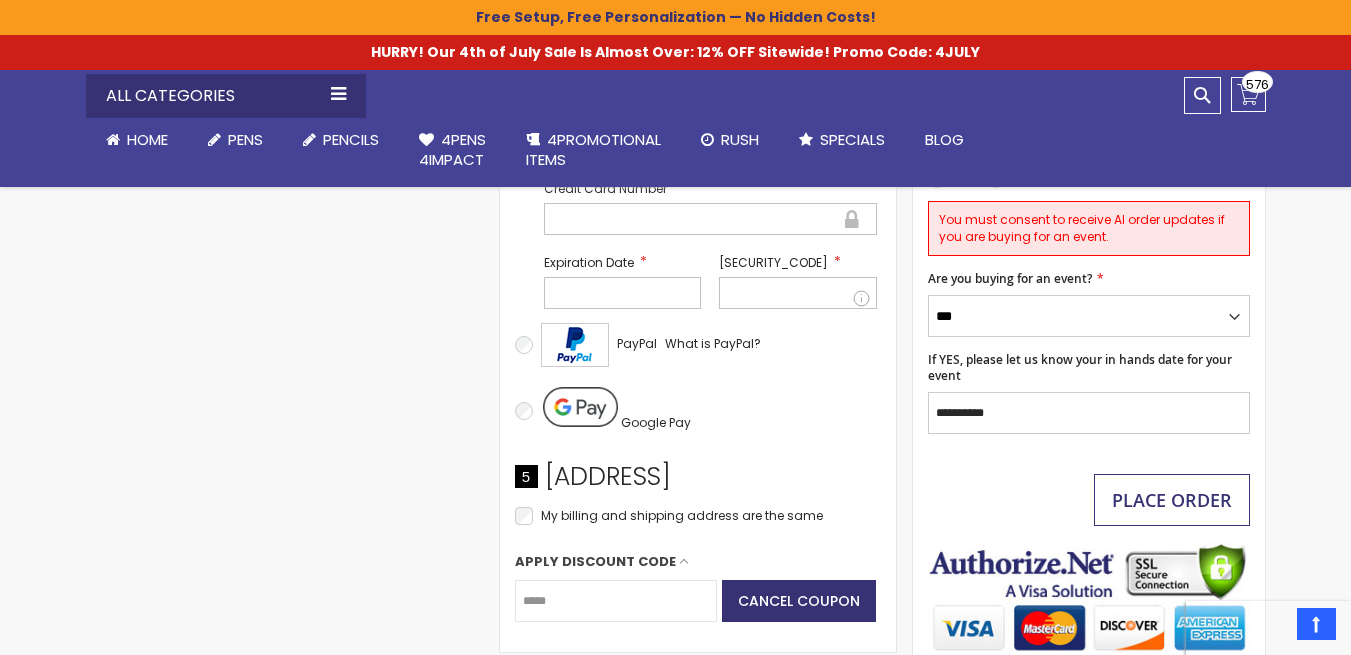 click on "Place Order" at bounding box center (1172, 500) 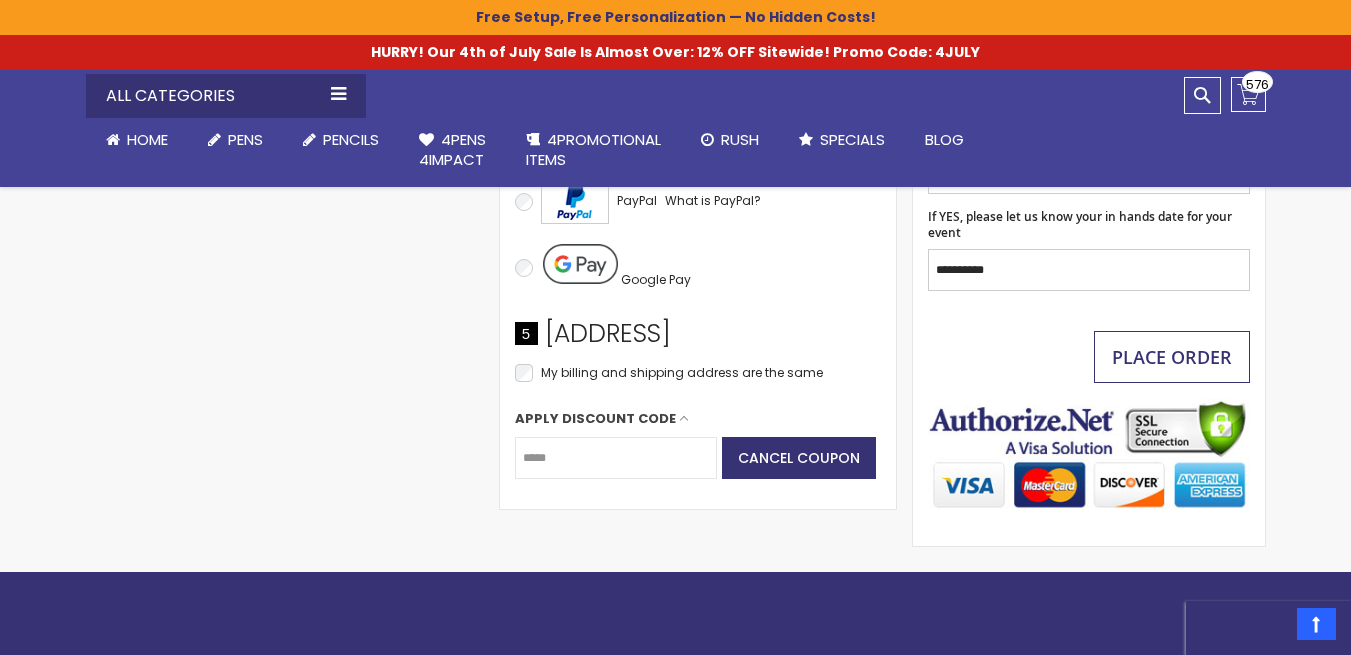 scroll, scrollTop: 1244, scrollLeft: 0, axis: vertical 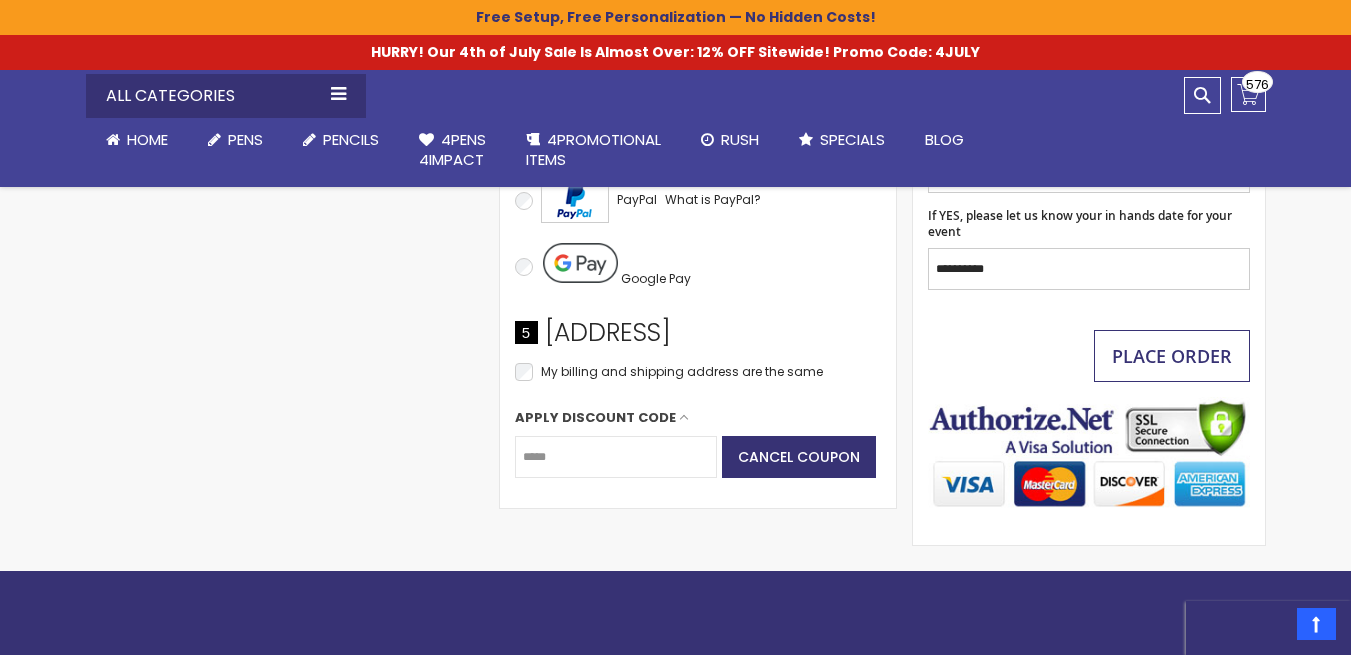 click on "Place Order" at bounding box center (1172, 356) 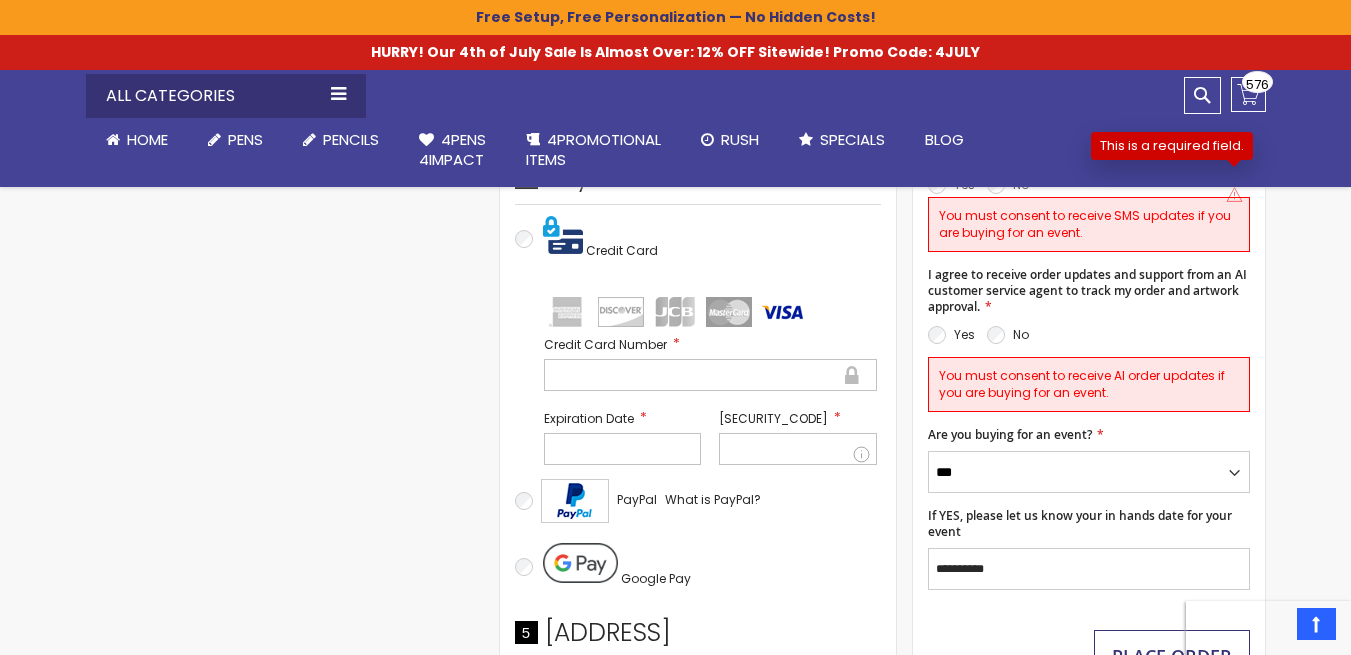 scroll, scrollTop: 844, scrollLeft: 0, axis: vertical 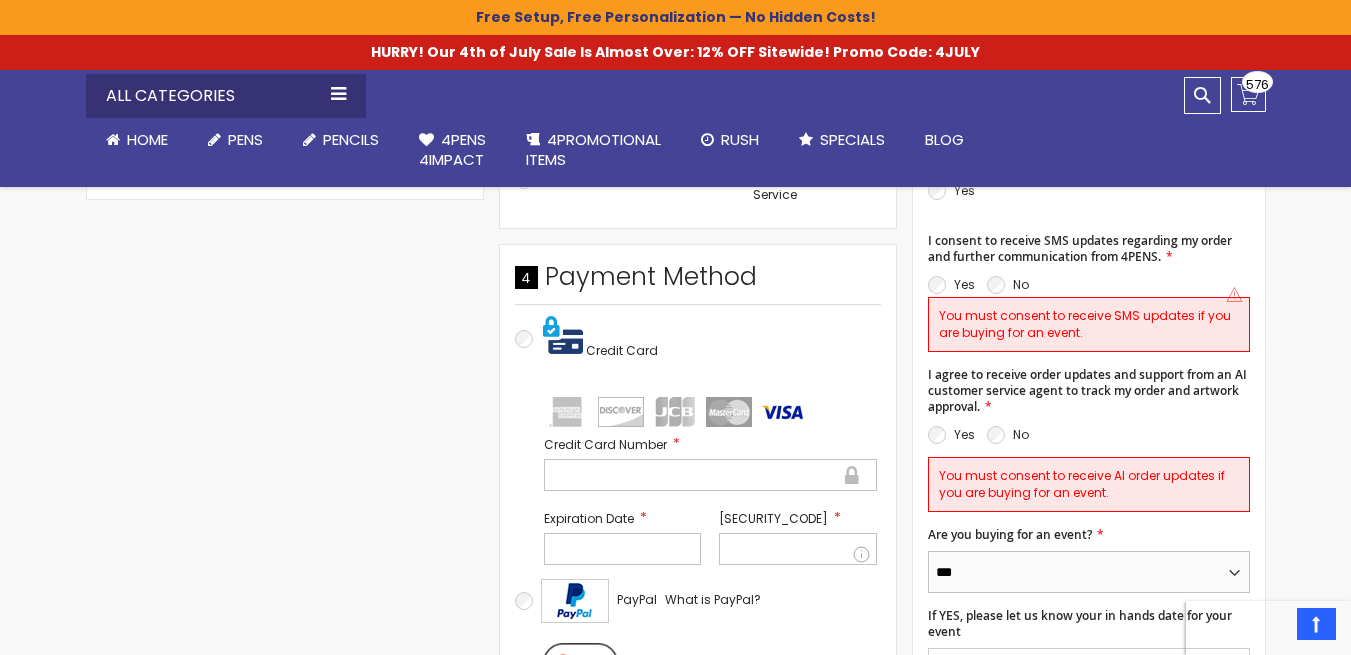 click on "*** **" at bounding box center [1089, 572] 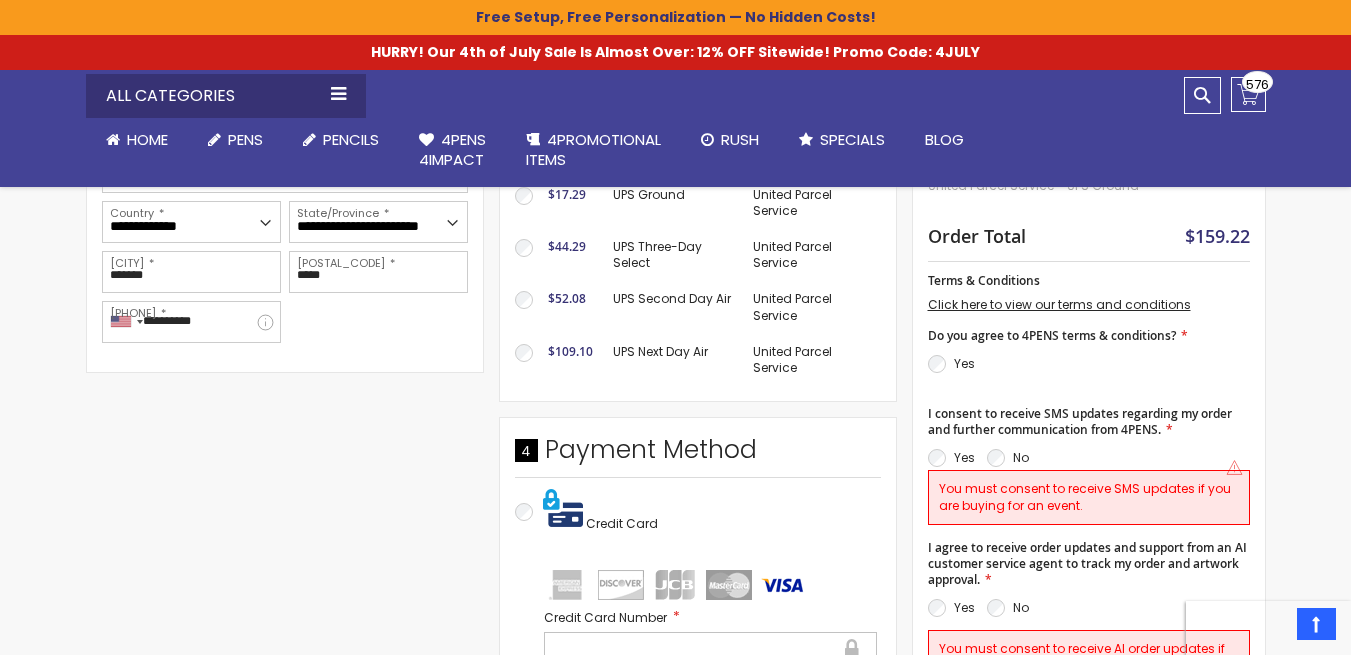 scroll, scrollTop: 644, scrollLeft: 0, axis: vertical 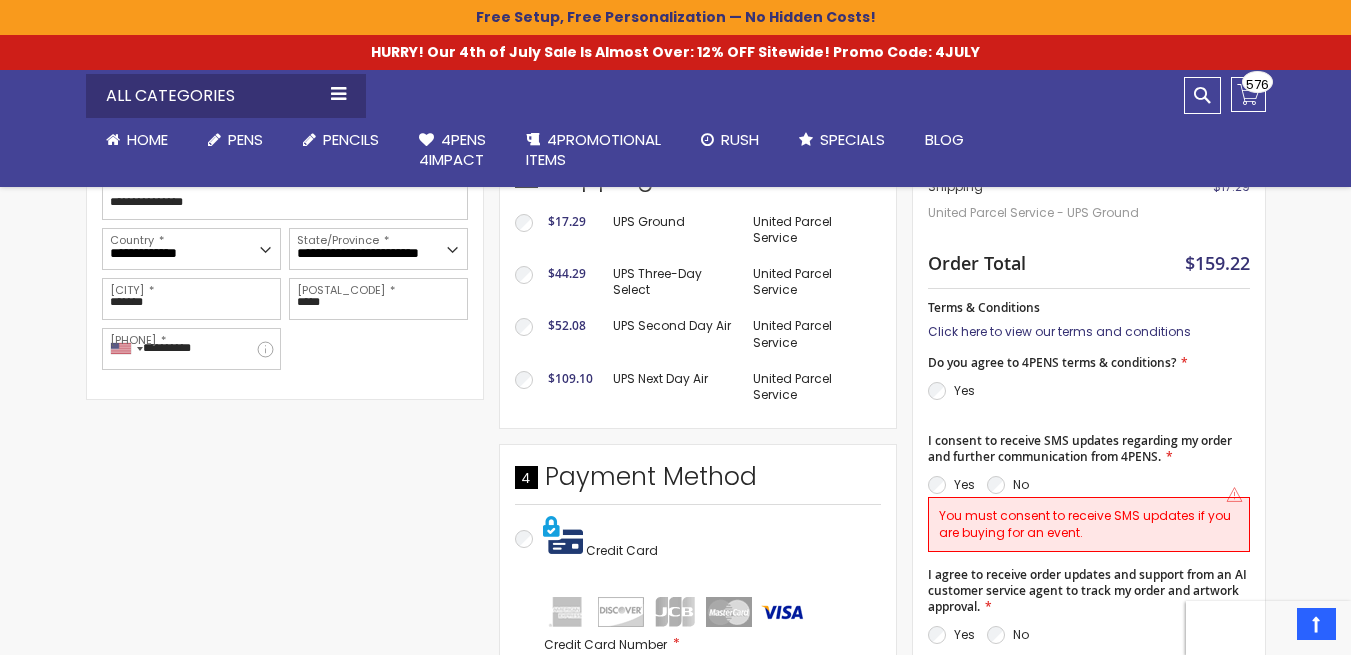 click on "Click here to view our terms and conditions" at bounding box center (1059, 331) 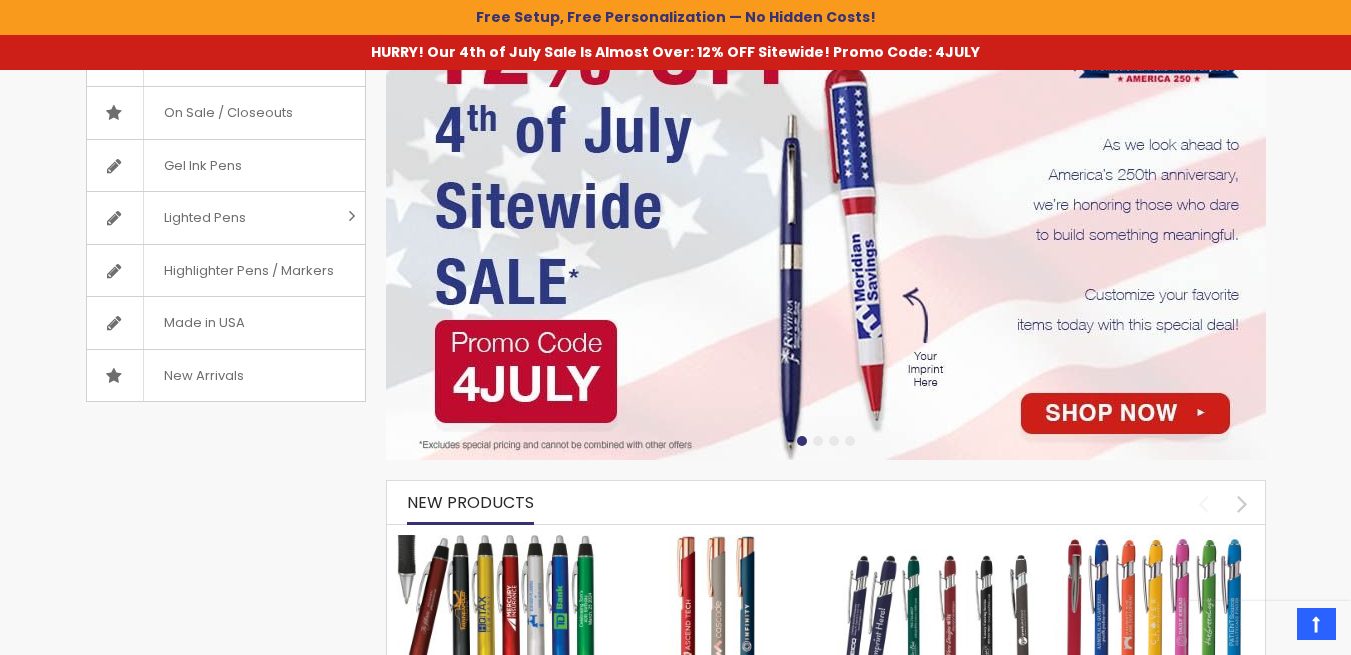 scroll, scrollTop: 571, scrollLeft: 0, axis: vertical 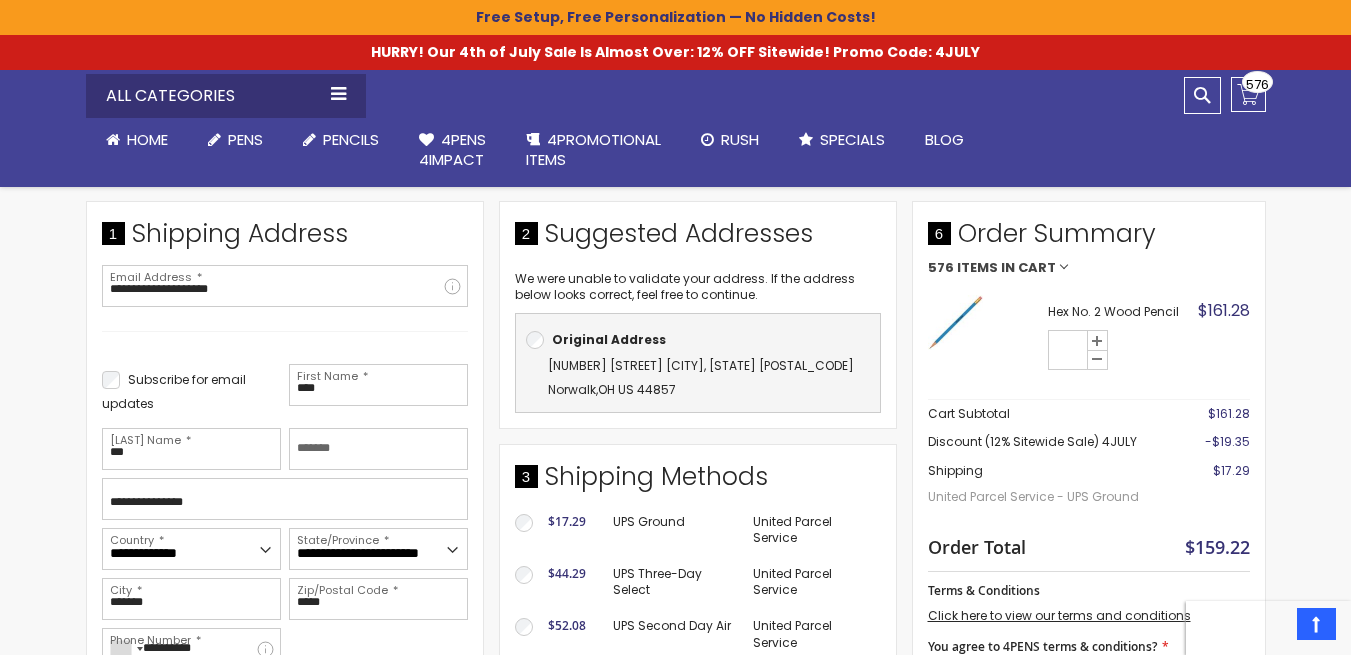 click on "[NUMBER] [STREET]
[CITY], [STATE] [POSTAL_CODE]" at bounding box center [701, 365] 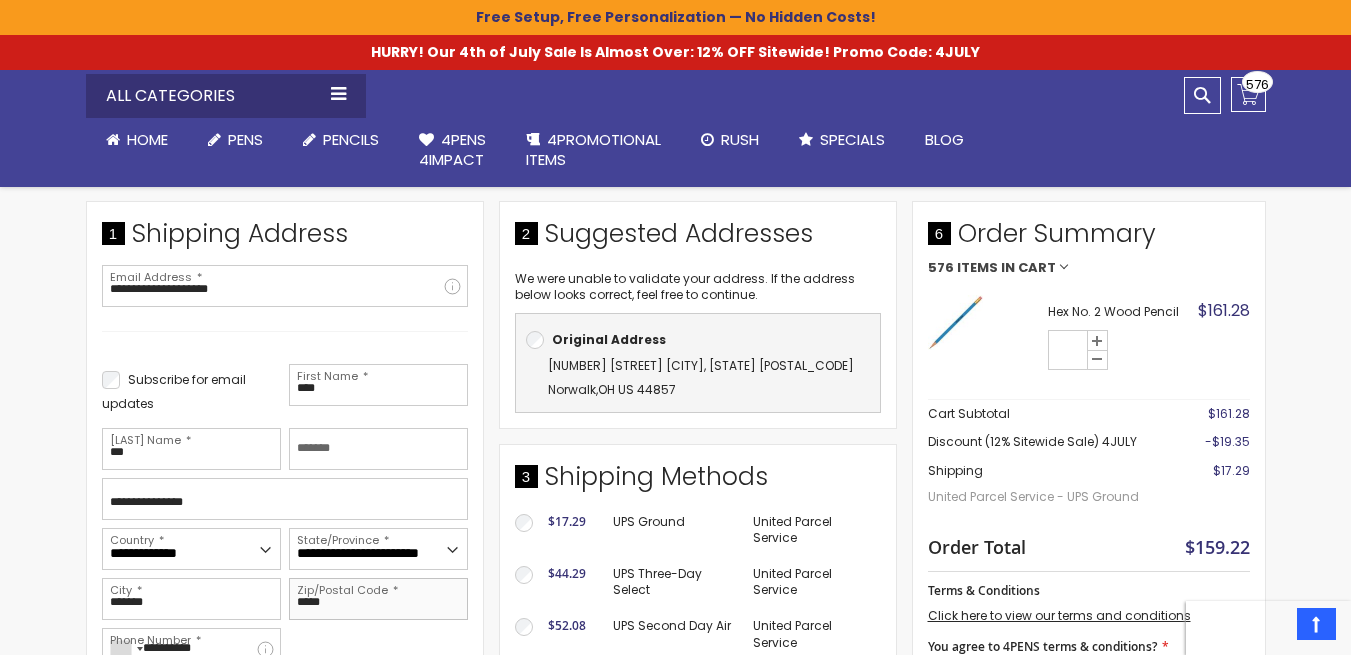 click on "*****" at bounding box center [378, 599] 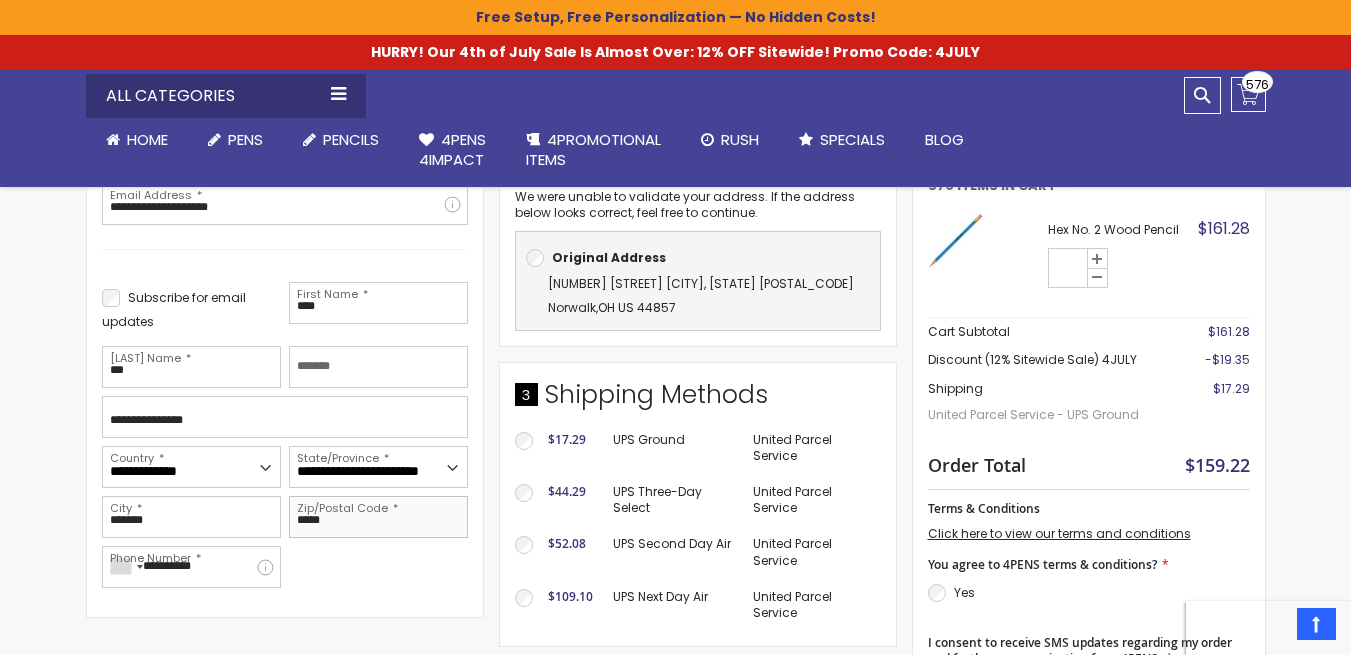 scroll, scrollTop: 444, scrollLeft: 0, axis: vertical 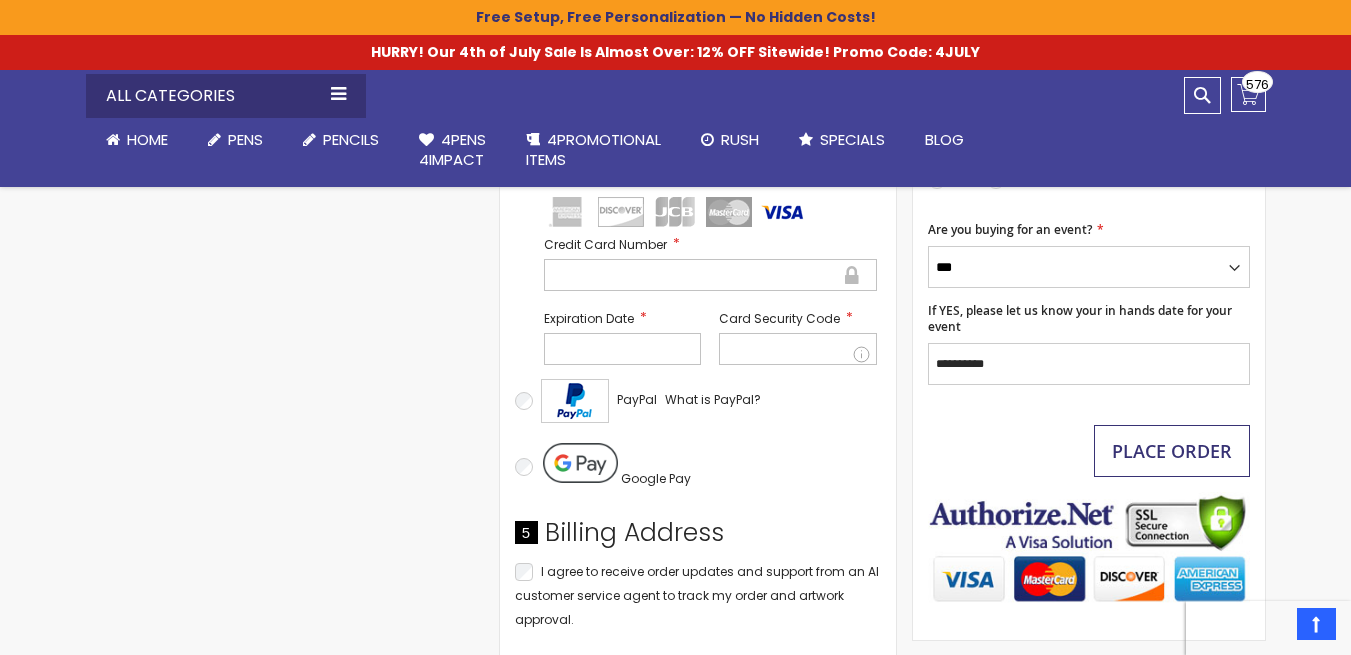 click on "Place Order" at bounding box center [1172, 451] 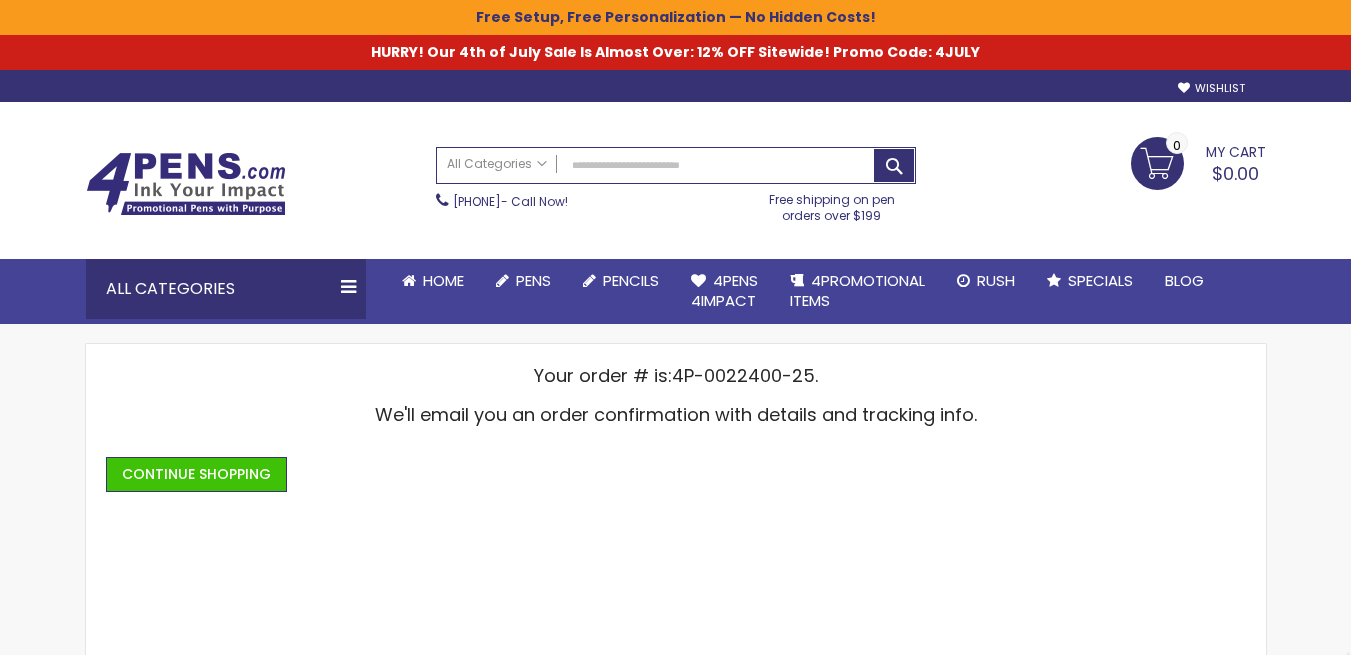 scroll, scrollTop: 0, scrollLeft: 0, axis: both 